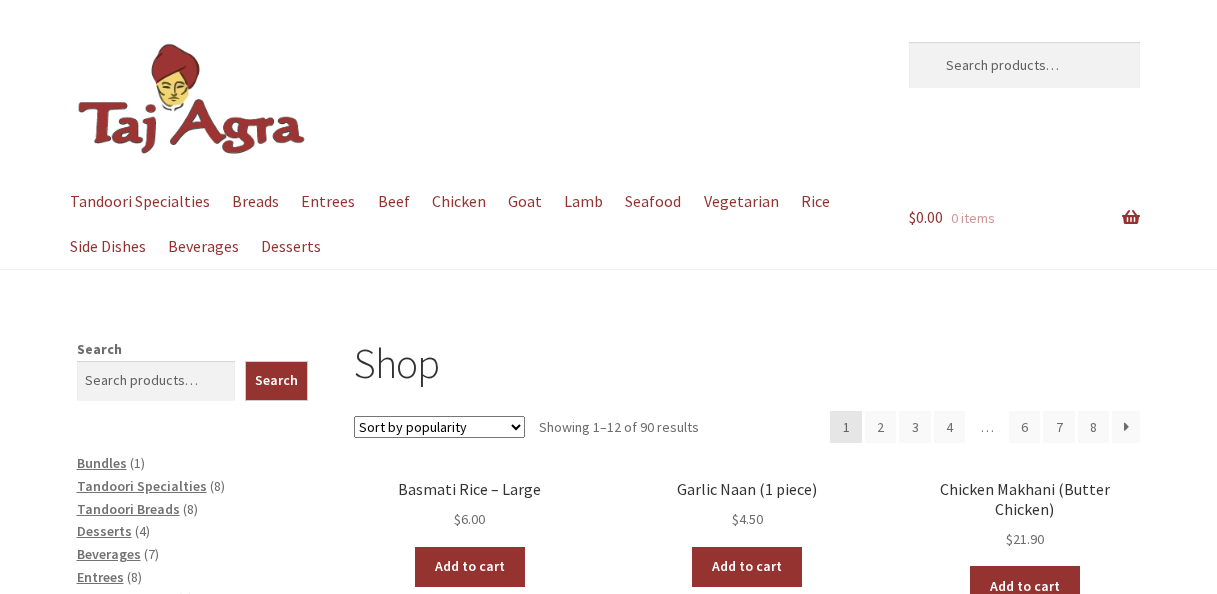 scroll, scrollTop: 0, scrollLeft: 0, axis: both 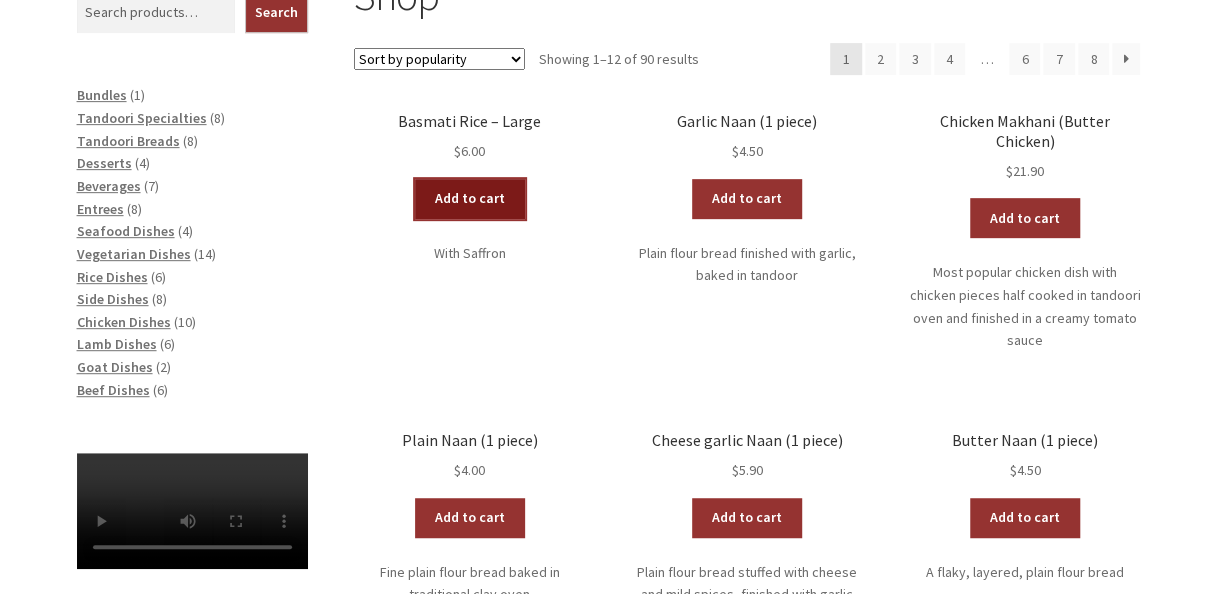 click on "Add to cart" at bounding box center [470, 199] 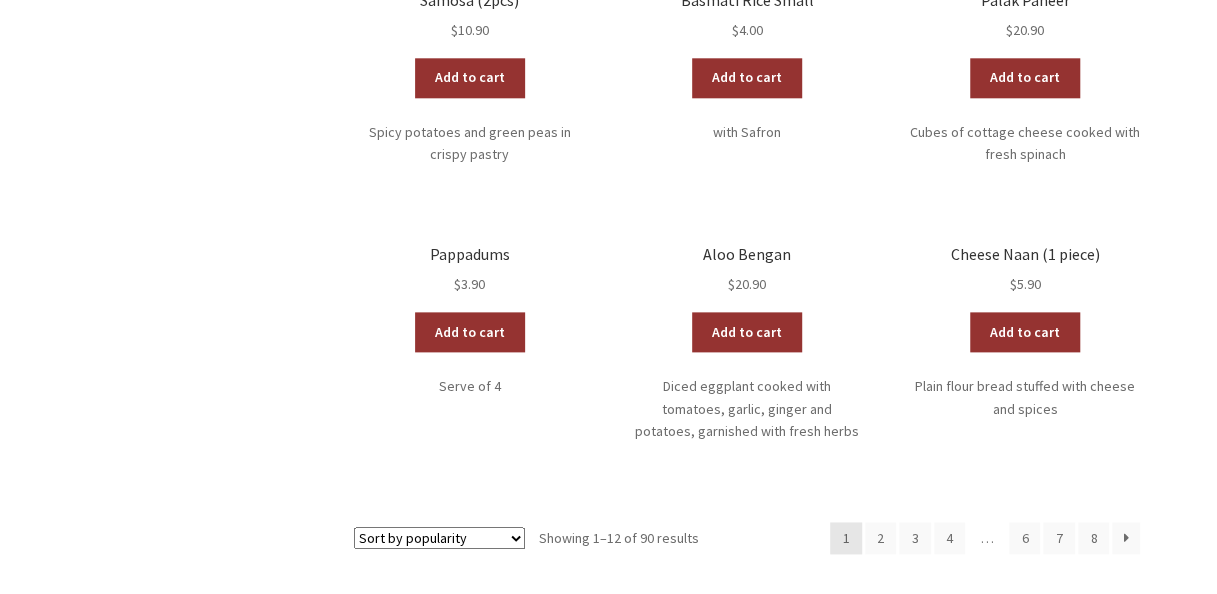 scroll, scrollTop: 1114, scrollLeft: 0, axis: vertical 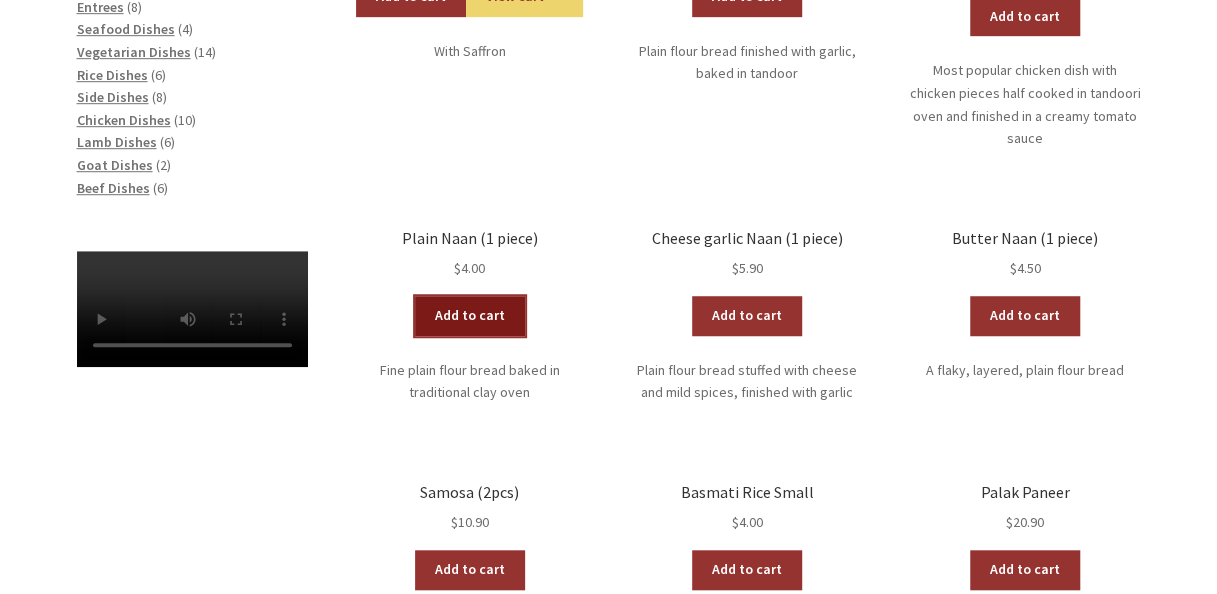 click on "Add to cart" at bounding box center (470, 316) 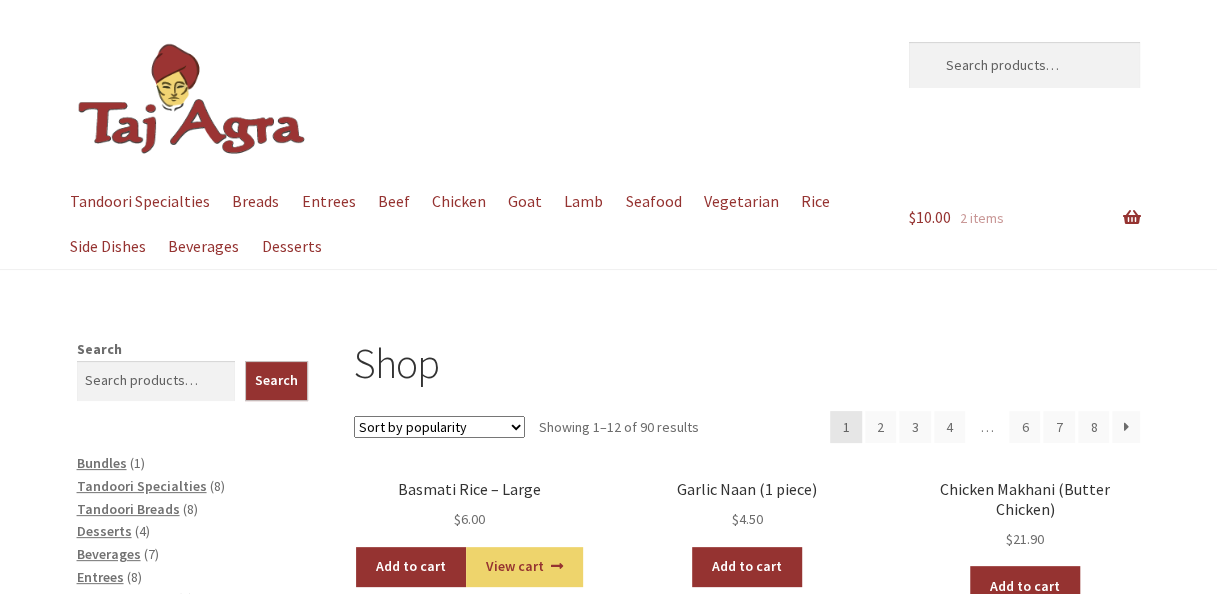 scroll, scrollTop: 20, scrollLeft: 0, axis: vertical 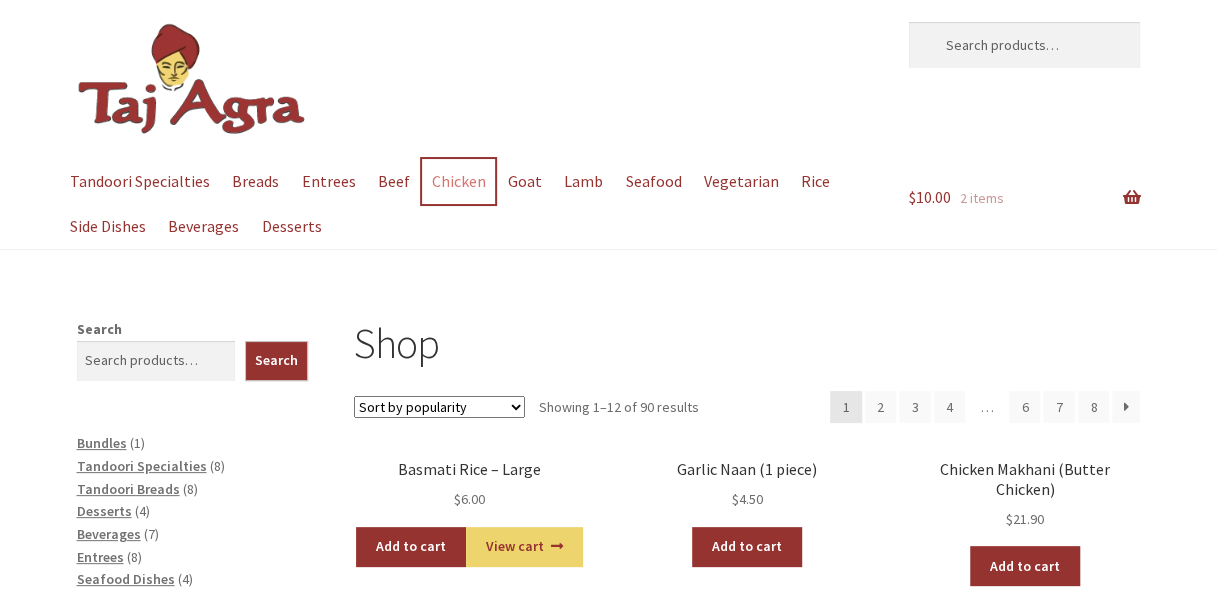 click on "Chicken" at bounding box center [458, 181] 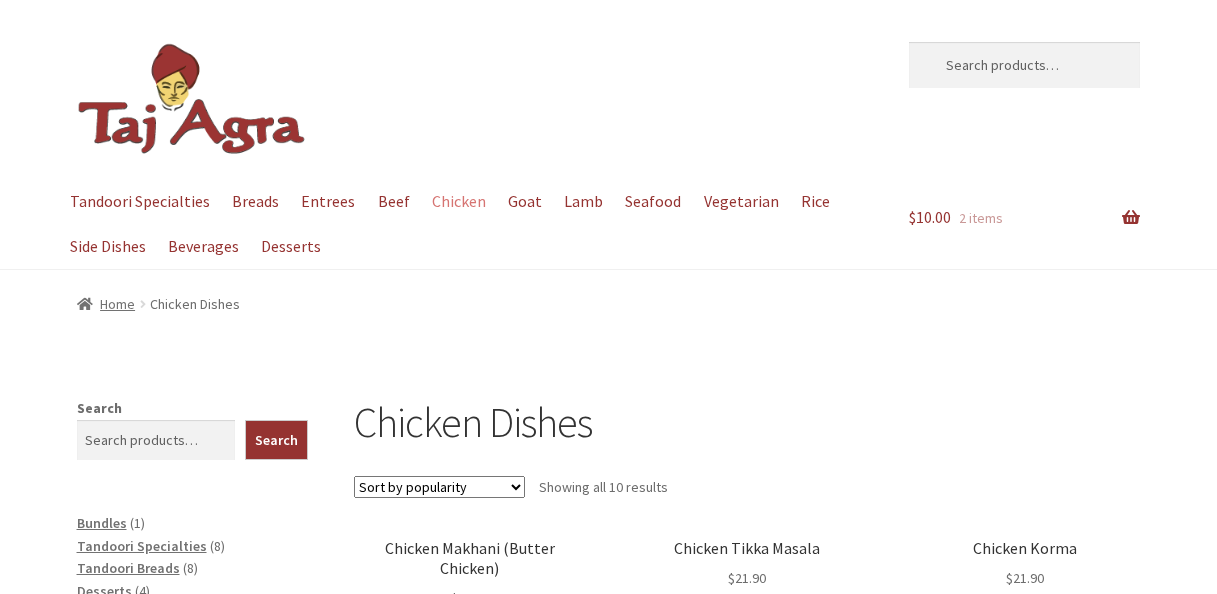 scroll, scrollTop: 0, scrollLeft: 0, axis: both 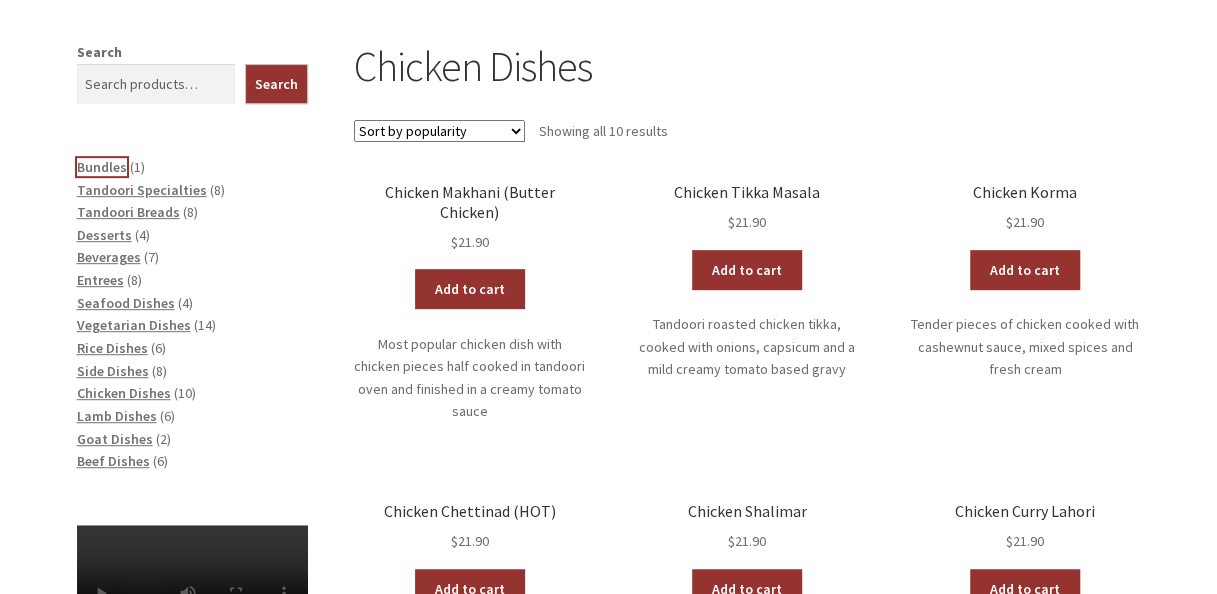 click on "Bundles" at bounding box center (102, 167) 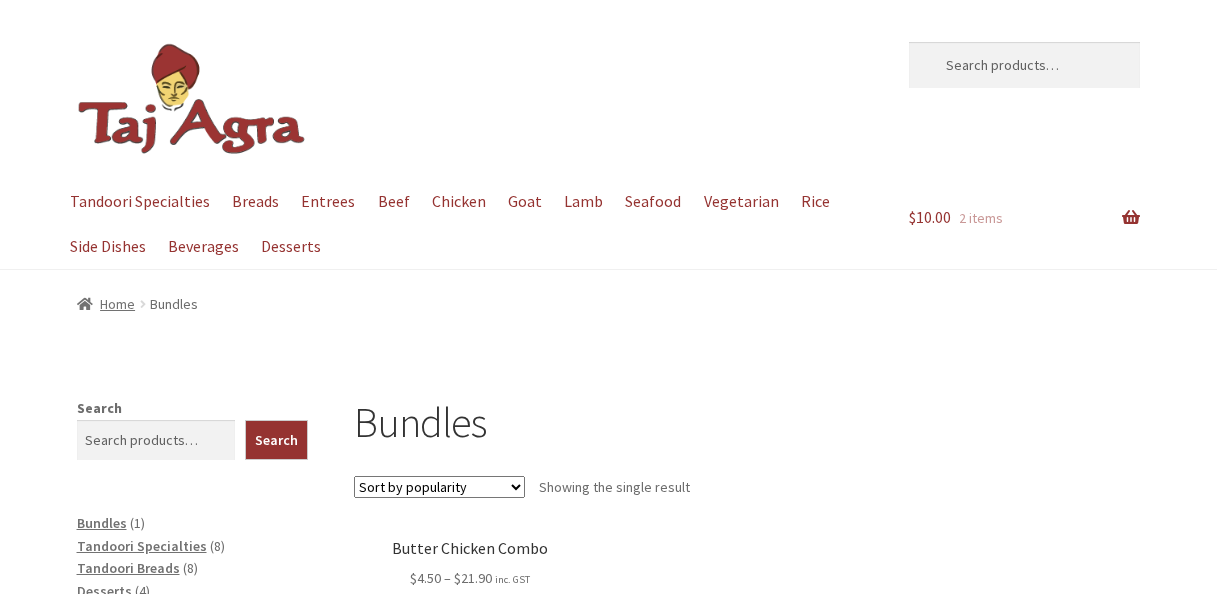 scroll, scrollTop: 0, scrollLeft: 0, axis: both 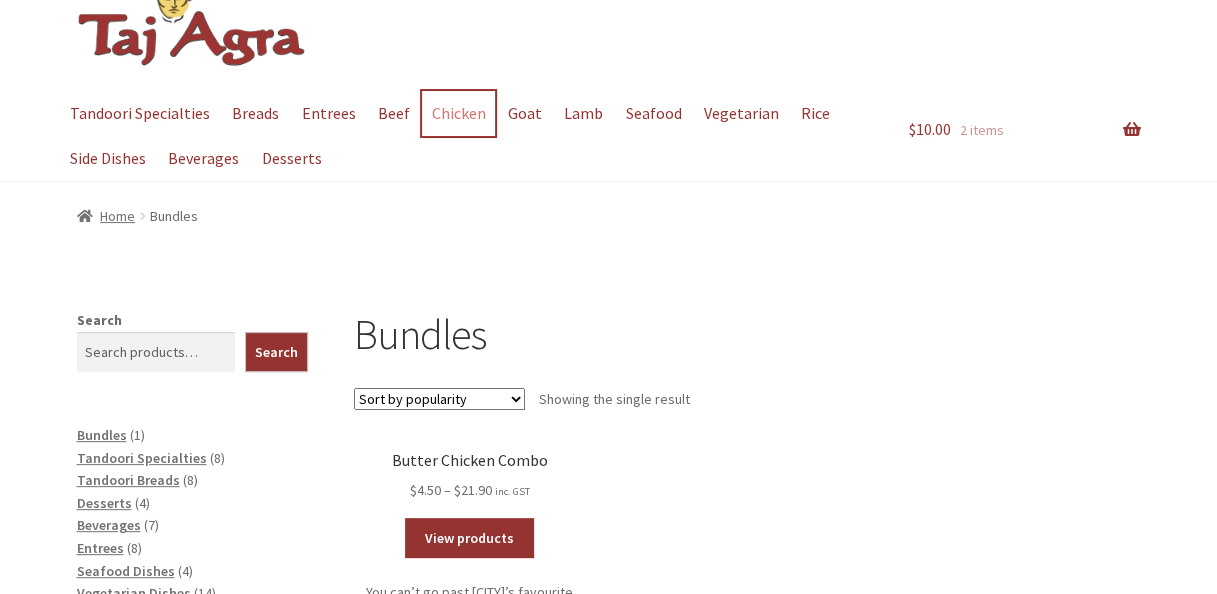 click on "Chicken" at bounding box center [458, 113] 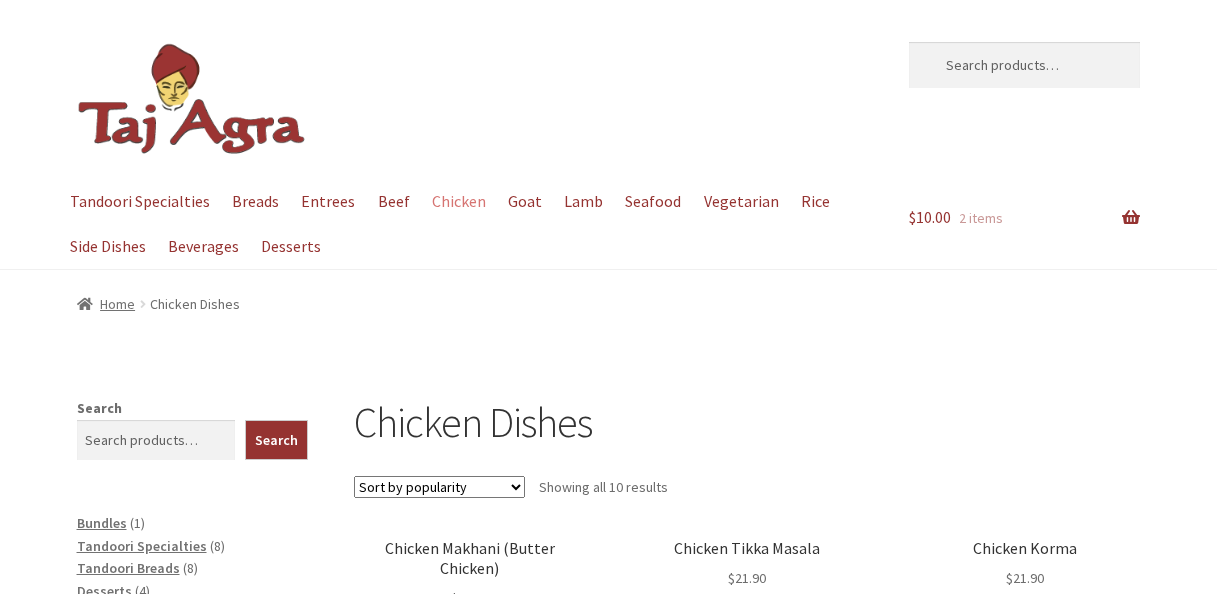 scroll, scrollTop: 0, scrollLeft: 0, axis: both 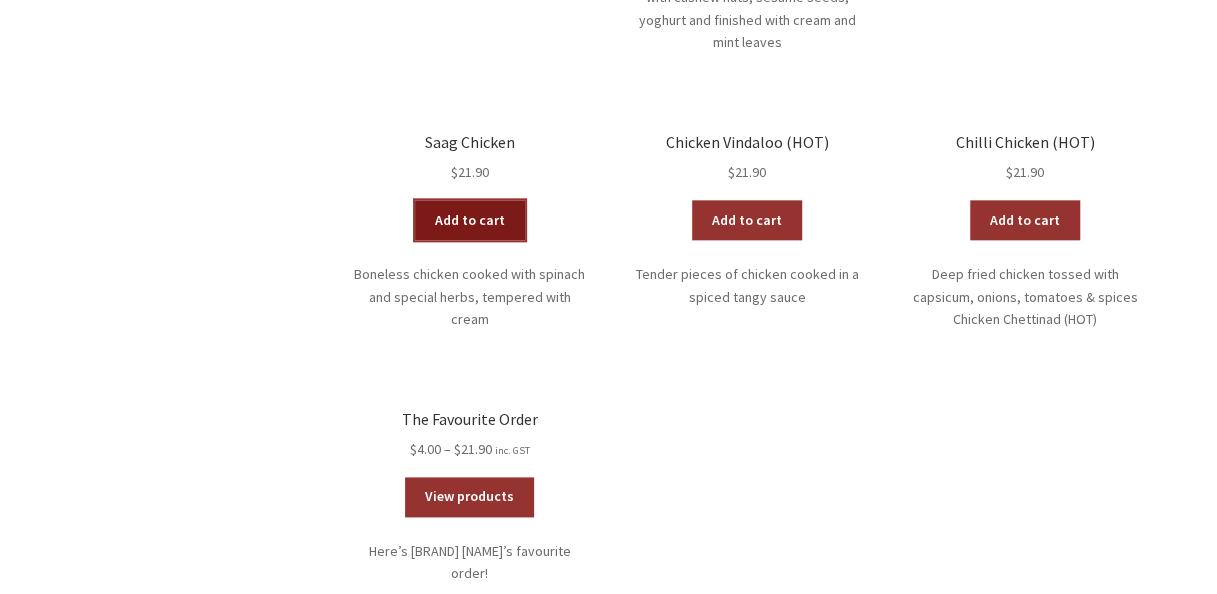 click on "Add to cart" at bounding box center (470, 220) 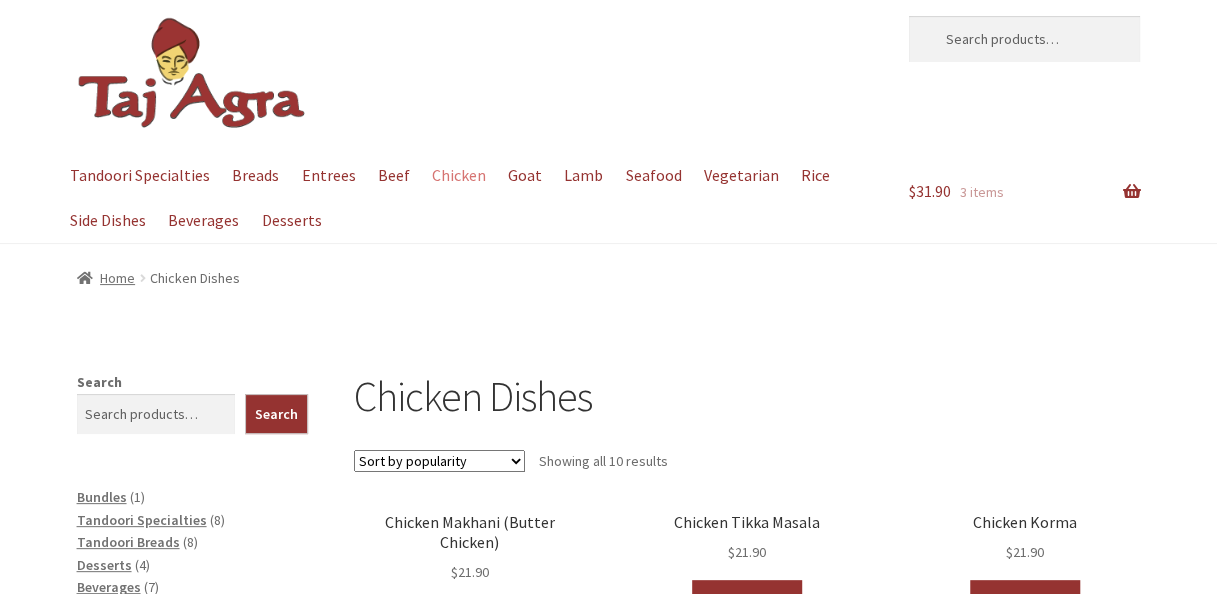 scroll, scrollTop: 19, scrollLeft: 0, axis: vertical 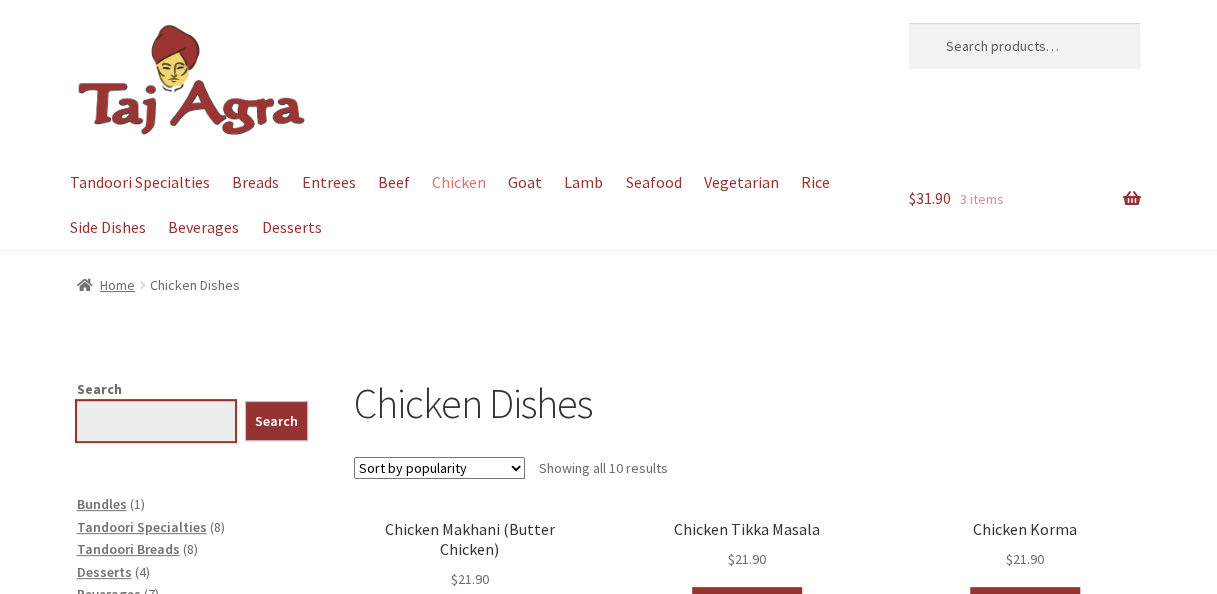 click on "Search" at bounding box center (156, 421) 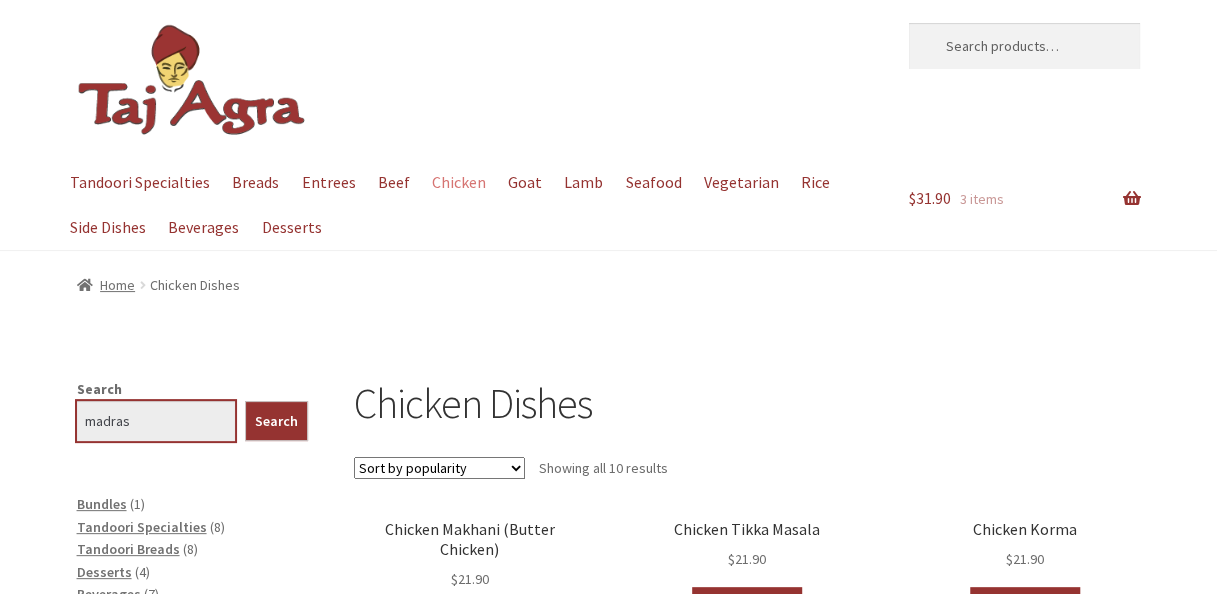 type on "madras" 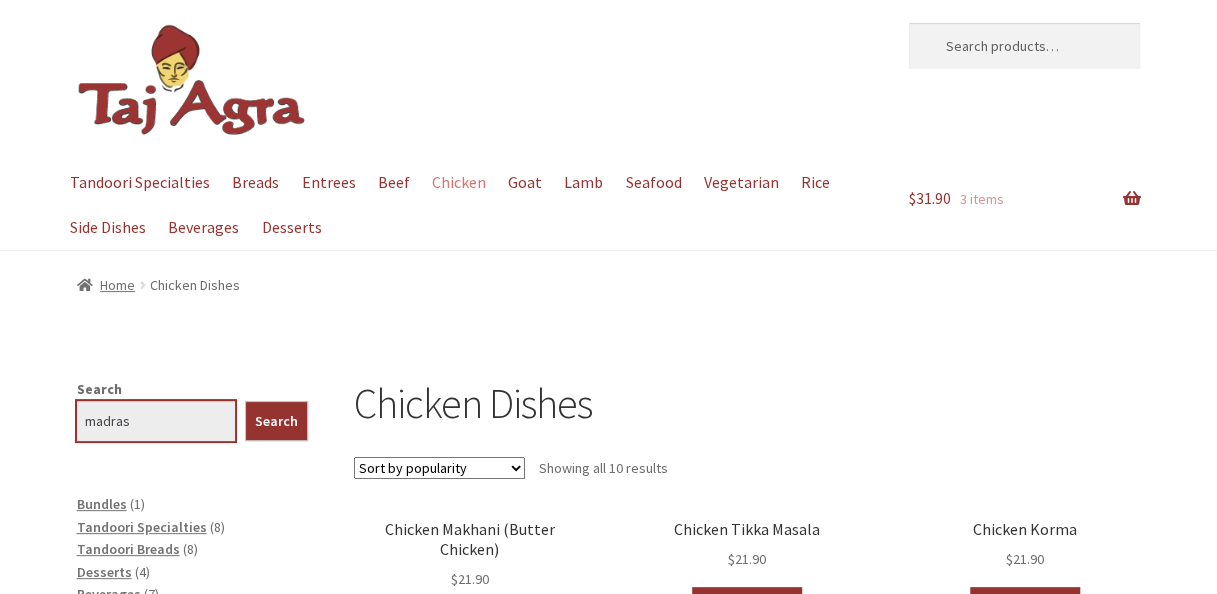 click on "Search" at bounding box center [276, 421] 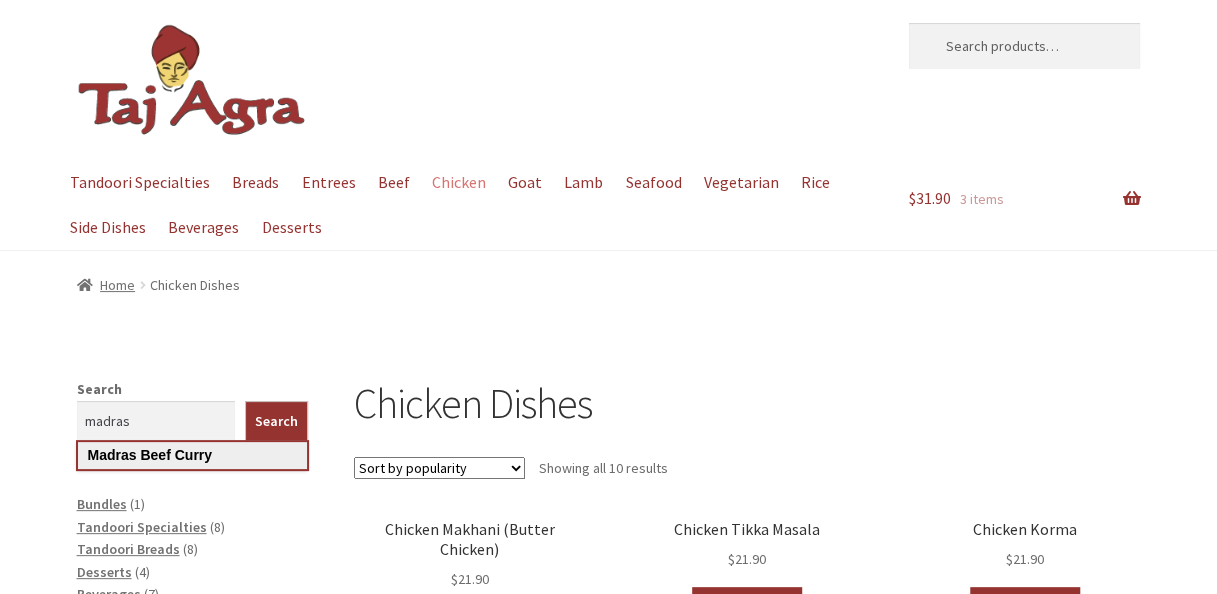 click on "Madras Beef Curry" at bounding box center (192, 455) 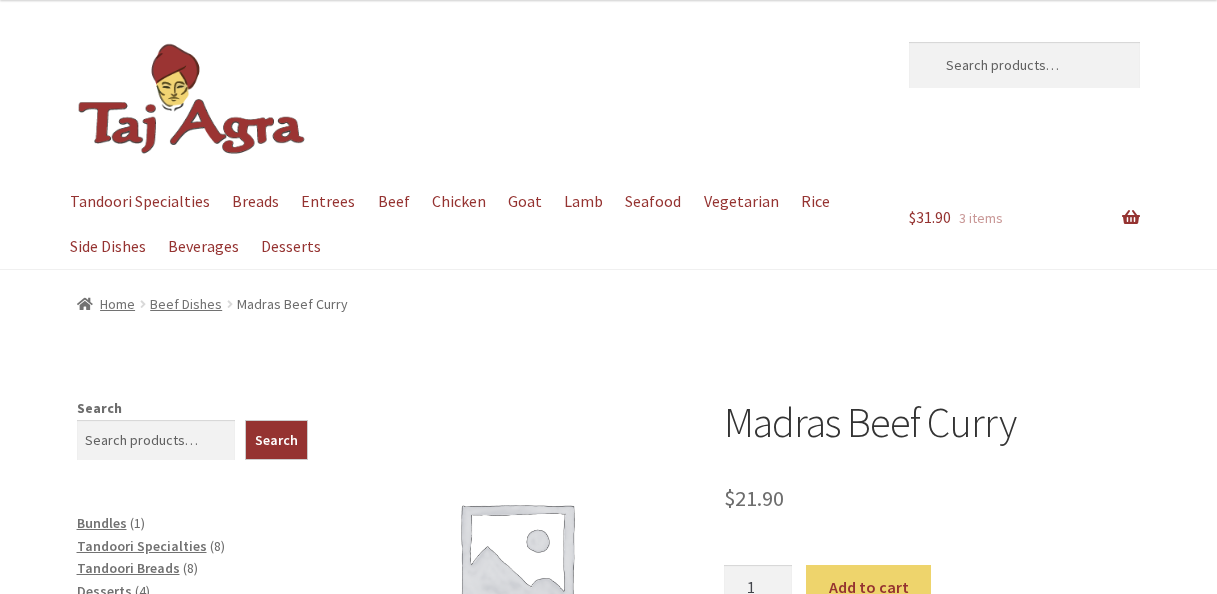 scroll, scrollTop: 0, scrollLeft: 0, axis: both 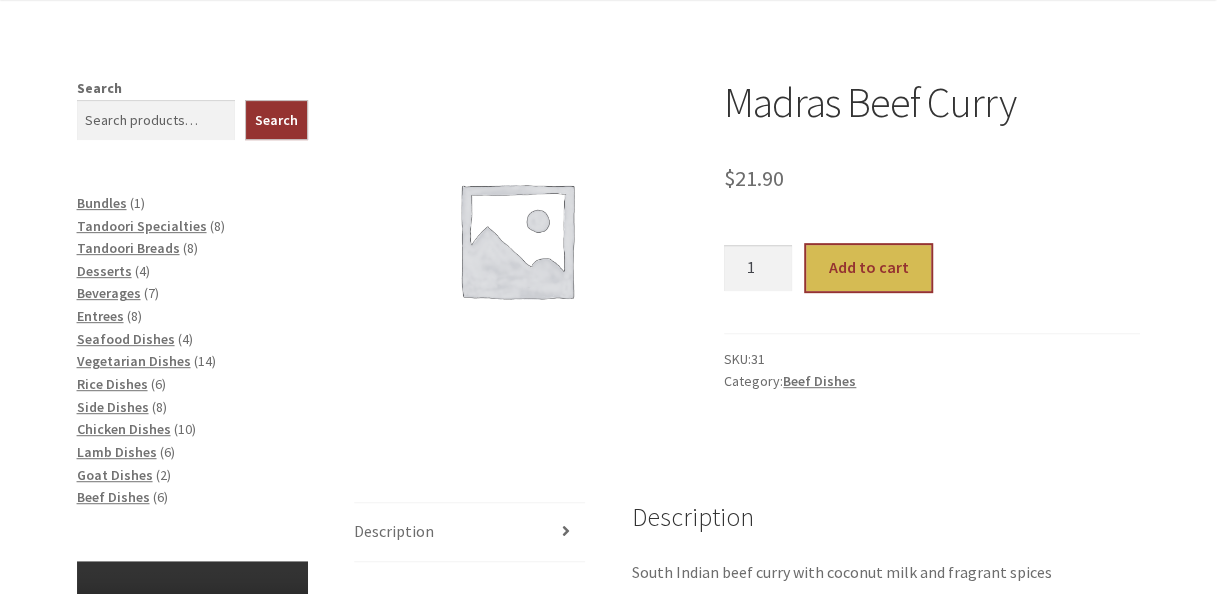 click on "Add to cart" at bounding box center (868, 268) 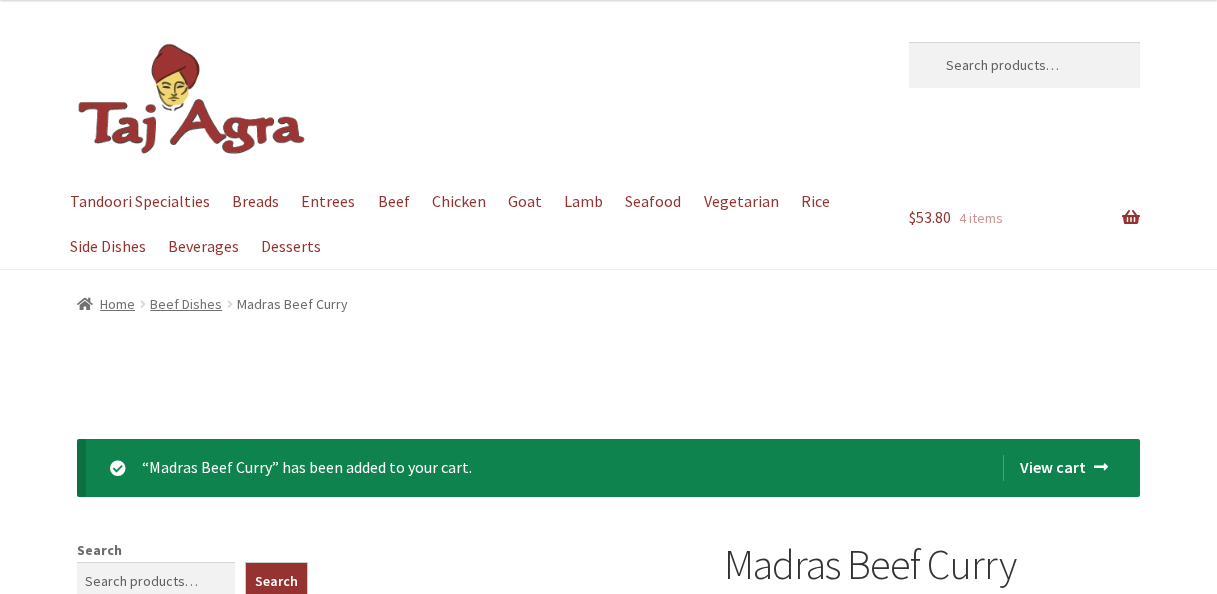 scroll, scrollTop: 0, scrollLeft: 0, axis: both 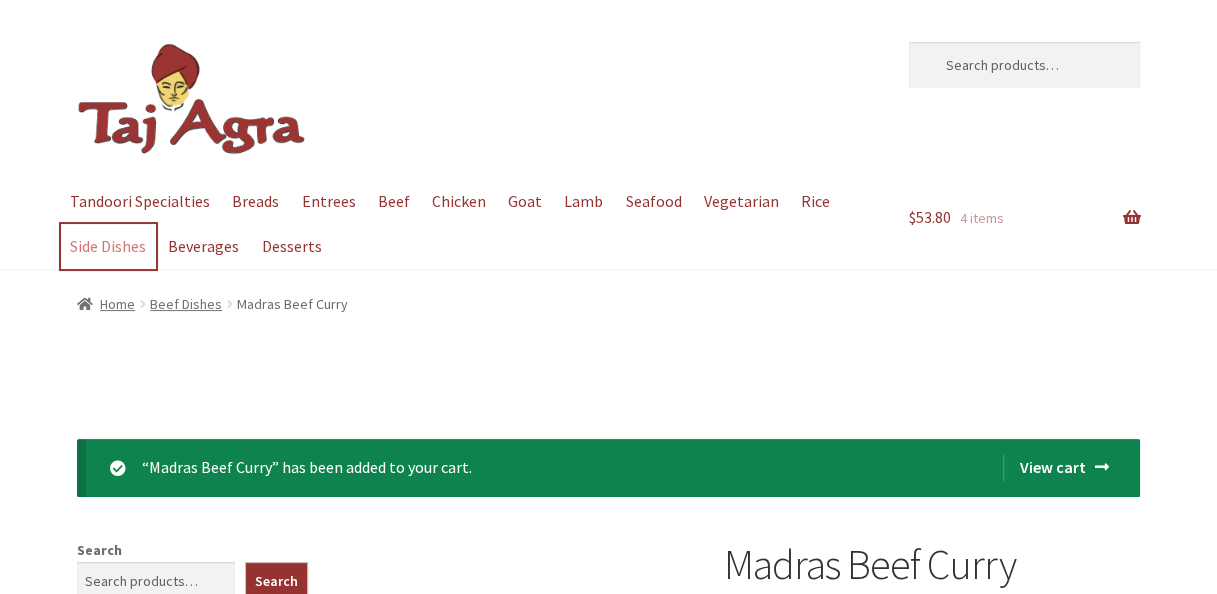 click on "Side Dishes" at bounding box center [108, 246] 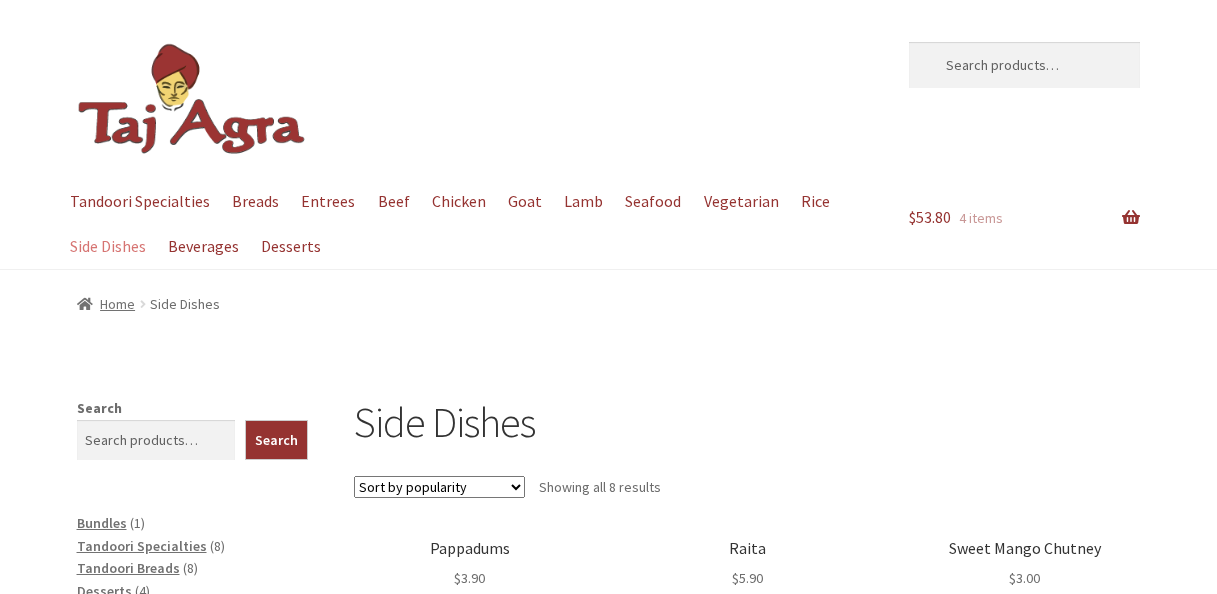 scroll, scrollTop: 0, scrollLeft: 0, axis: both 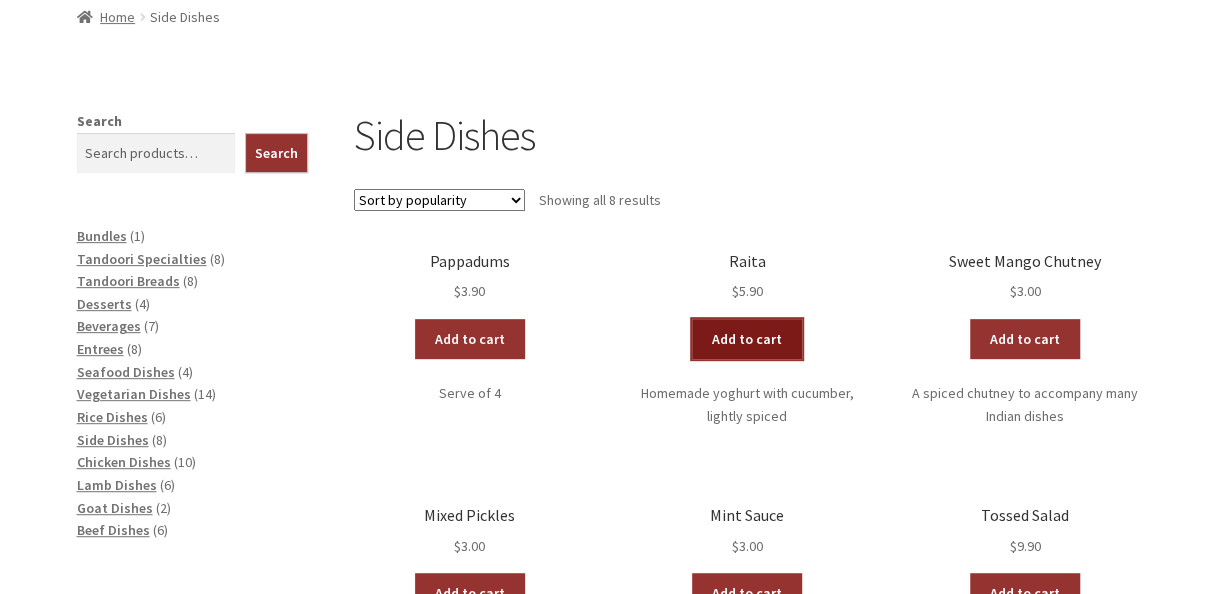 click on "Add to cart" at bounding box center [747, 339] 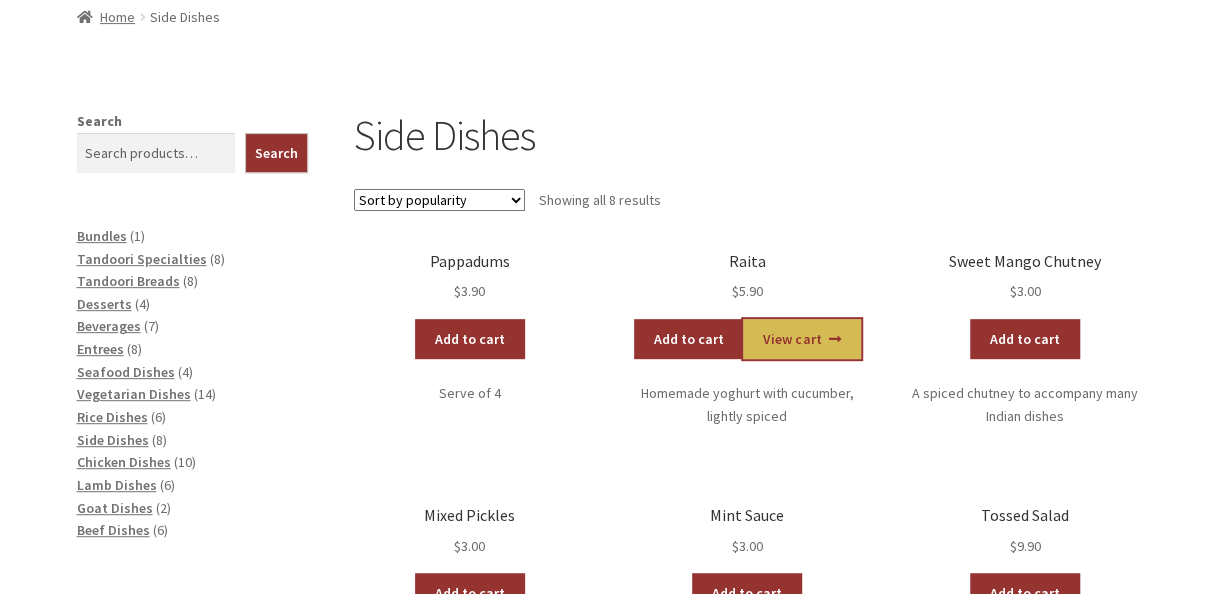 click on "View cart" at bounding box center [801, 339] 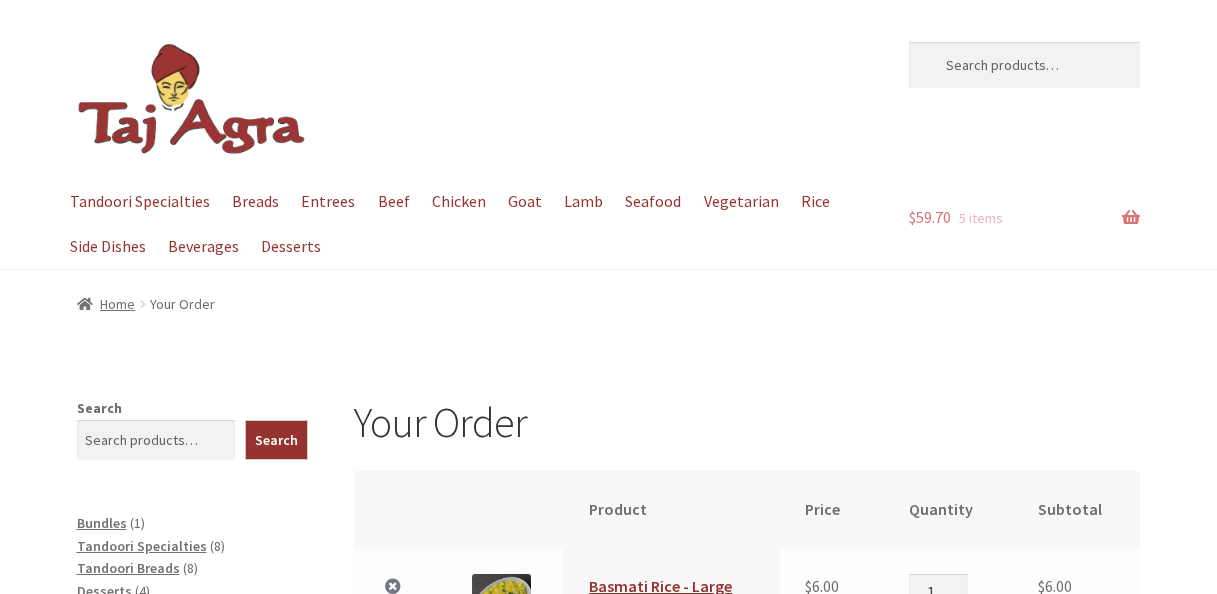 scroll, scrollTop: 0, scrollLeft: 0, axis: both 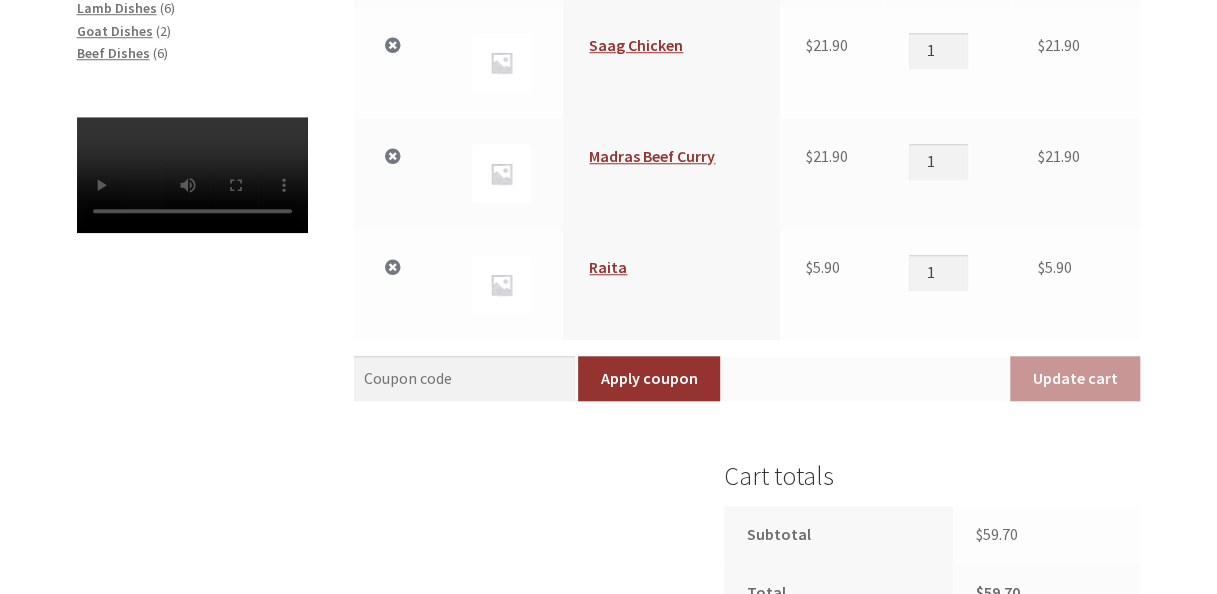 click on "Your Order
Remove item
Thumbnail image
Product
Price
Quantity
Subtotal
×
Basmati Rice - Large
$ 6.00
Basmati Rice - Large quantity
1
$ 6.00
×
Plain Naan (1 piece)
$ 4.00
Plain Naan (1 piece) quantity
1
$ 4.00
×
Saag Chicken
$ 21.90
Saag Chicken quantity
1
$ 21.90
×
Madras Beef Curry 						 $" at bounding box center (608, 250) 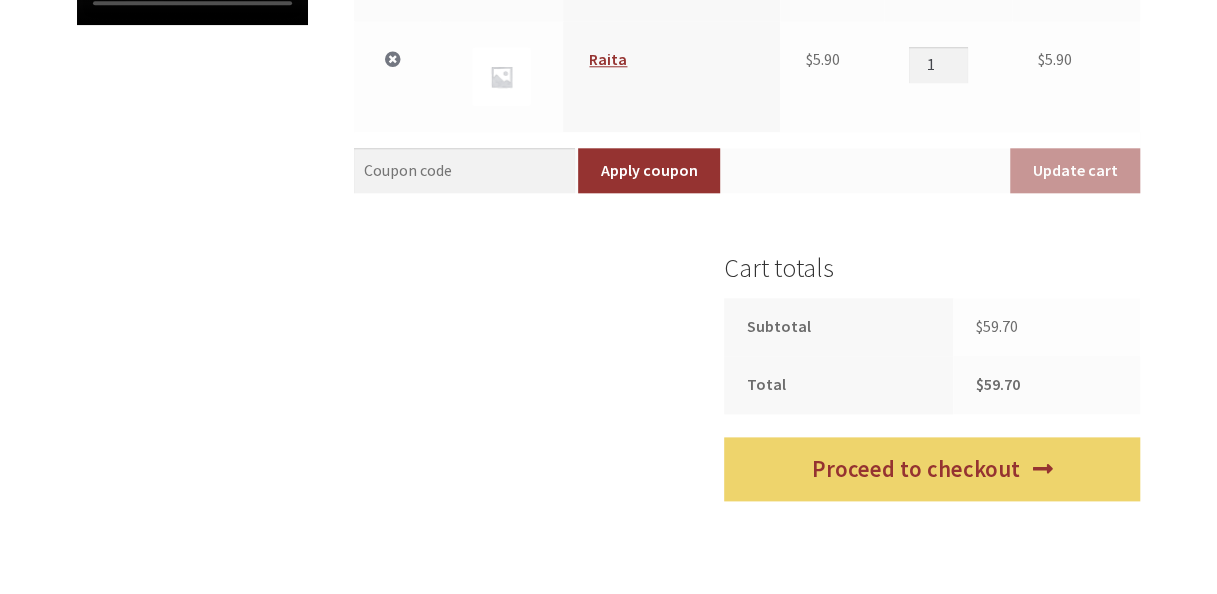 scroll, scrollTop: 1019, scrollLeft: 0, axis: vertical 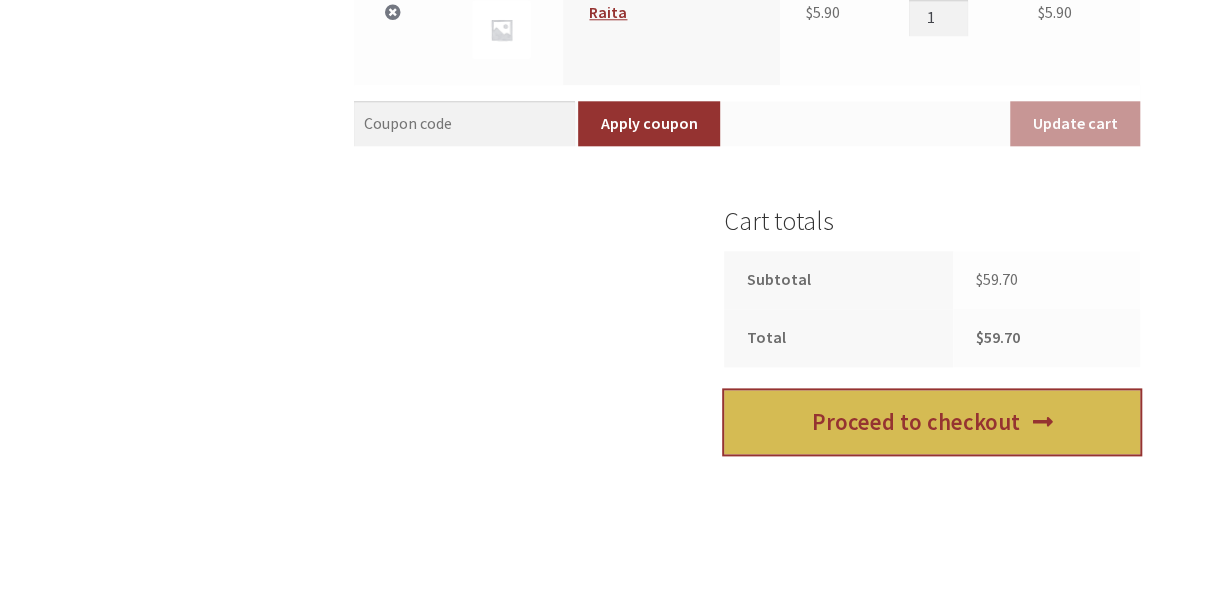 click on "Proceed to checkout" at bounding box center [932, 422] 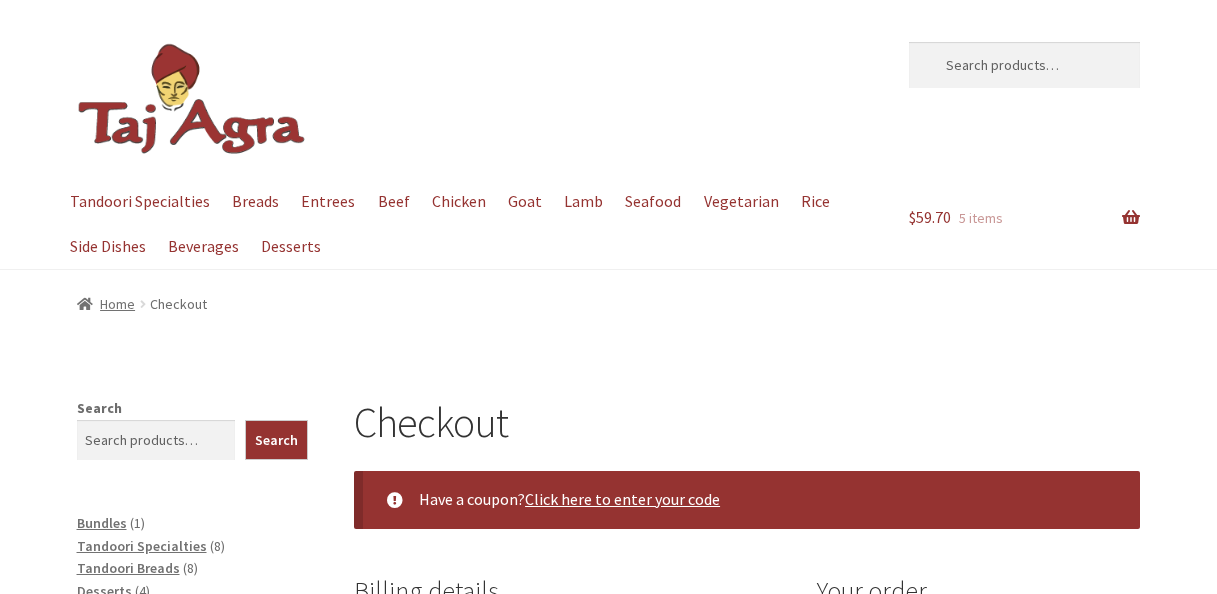 select on "ACT" 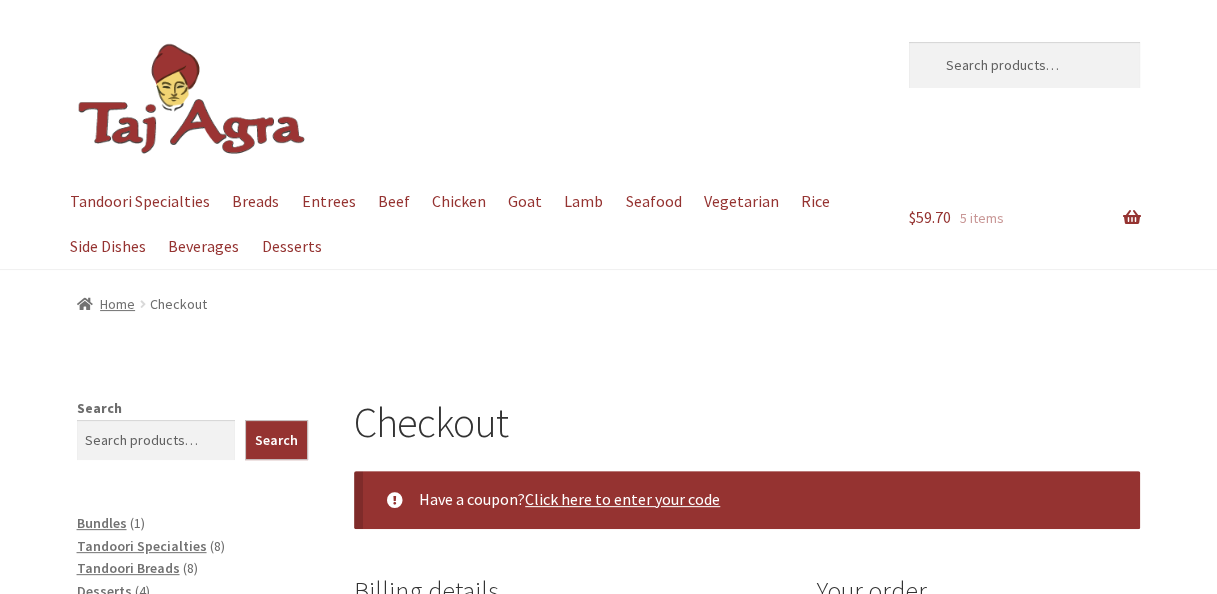 scroll, scrollTop: 0, scrollLeft: 0, axis: both 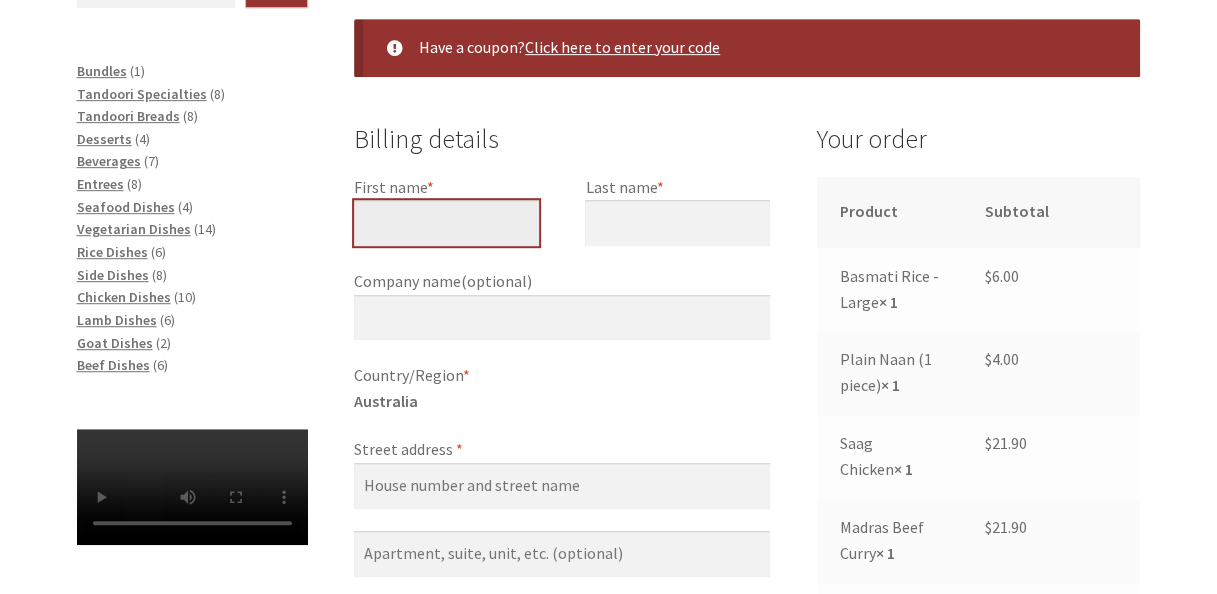 click on "First name  *" at bounding box center (446, 223) 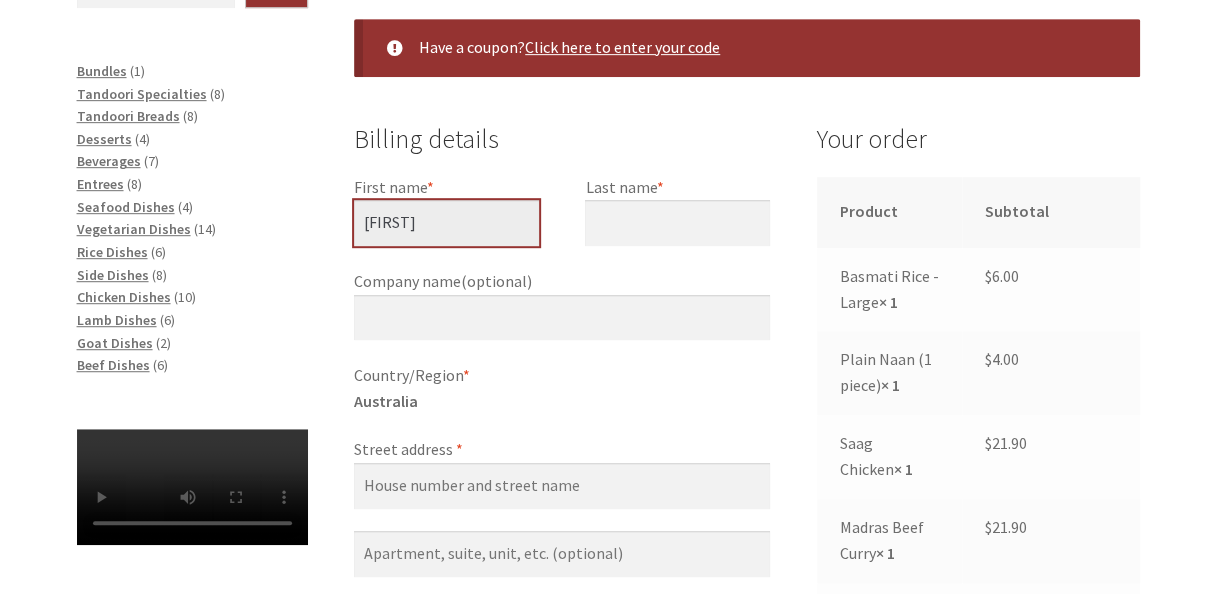 type on "Kelly" 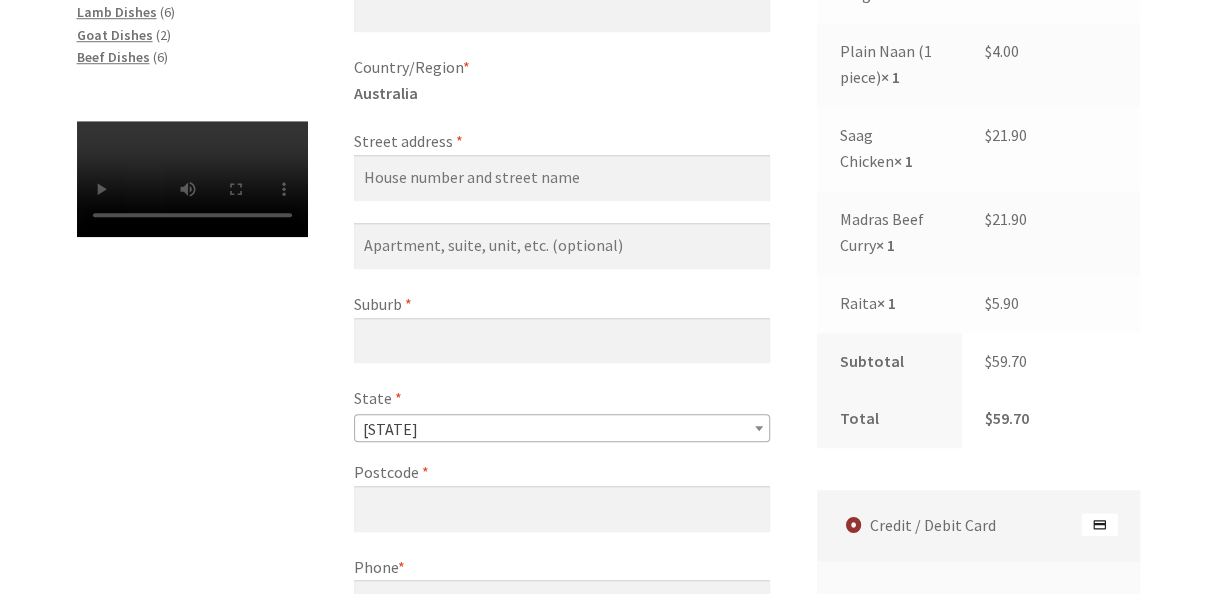 scroll, scrollTop: 766, scrollLeft: 0, axis: vertical 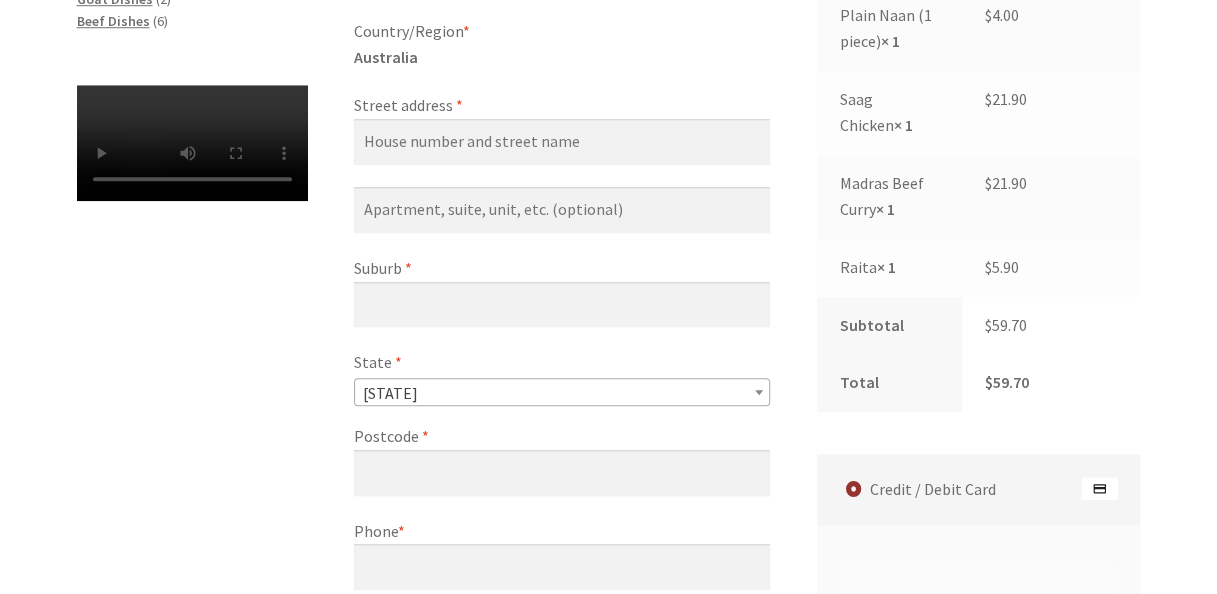 type on "Free" 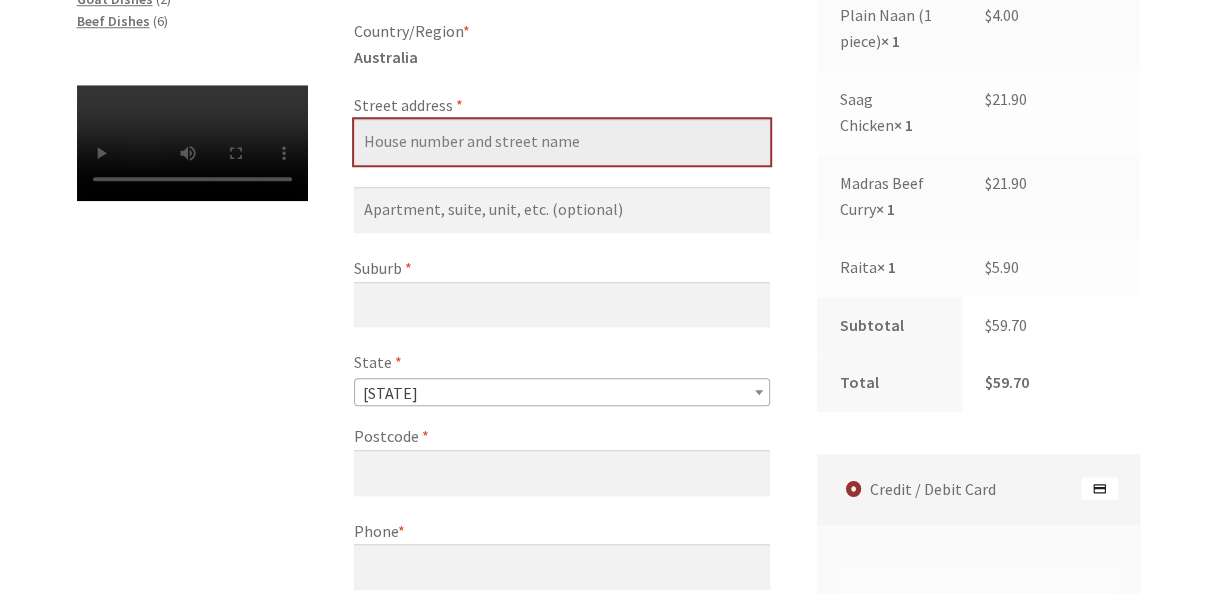click on "Street address   *" at bounding box center [562, 142] 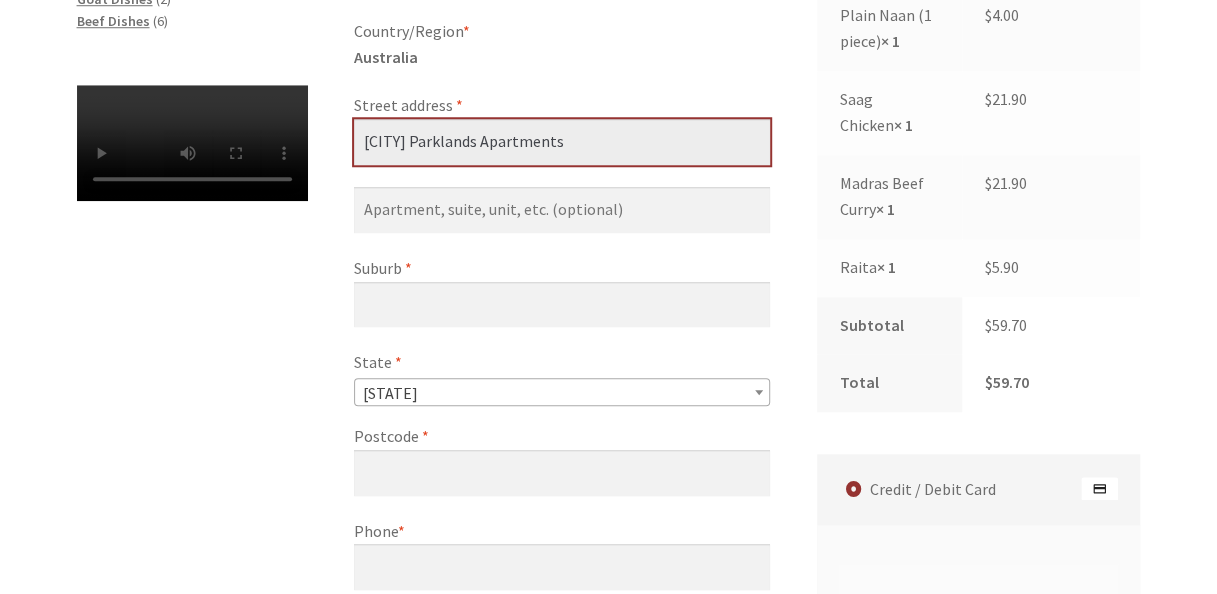 type on "Canberra Parklands Apartments" 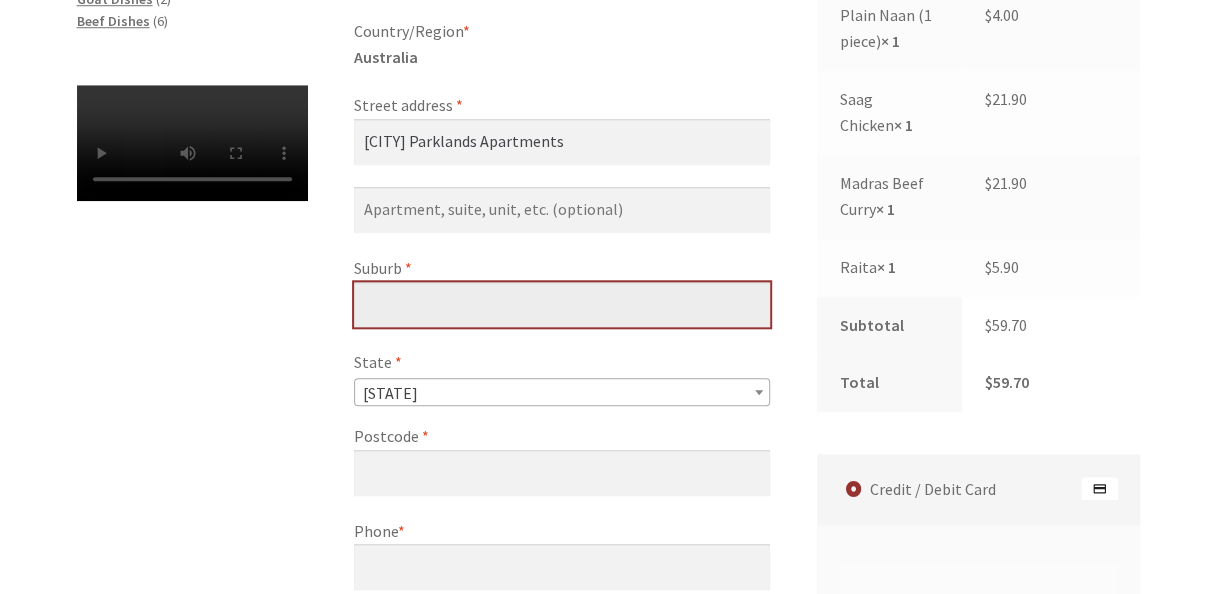 click on "Suburb   *" at bounding box center (562, 305) 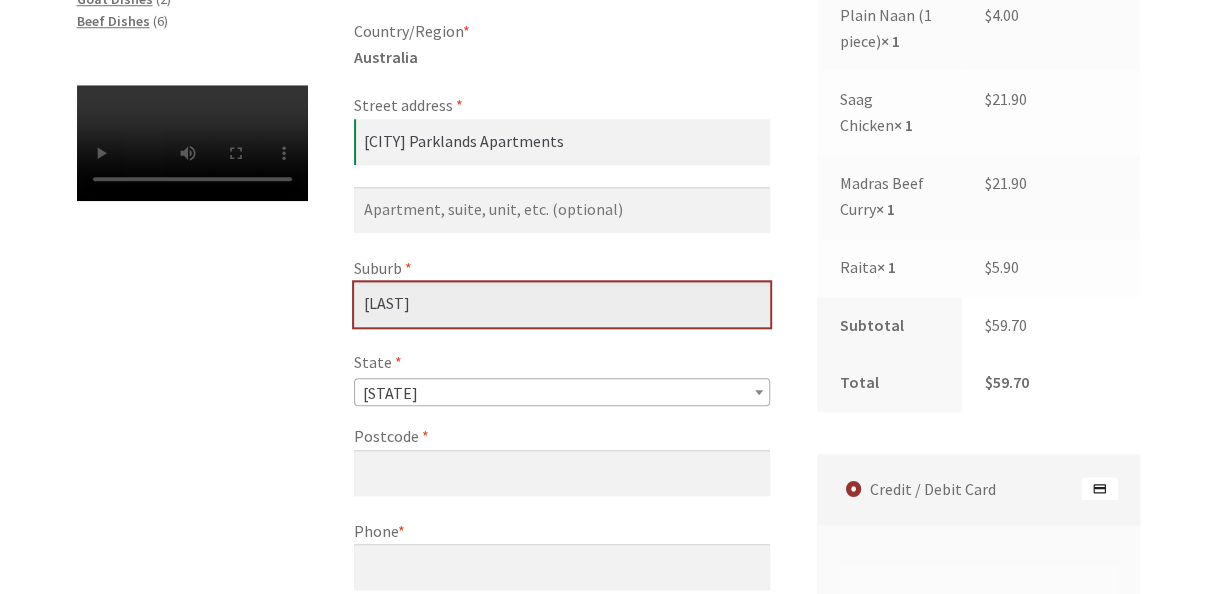 type on "Dixon" 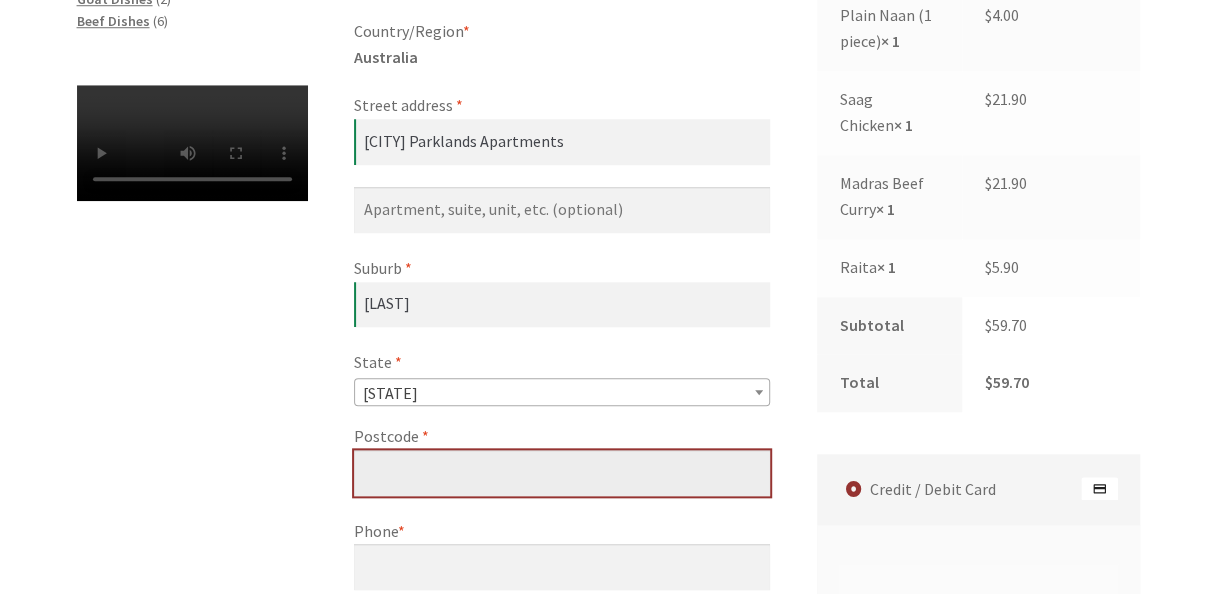 click on "Postcode   *" at bounding box center (562, 473) 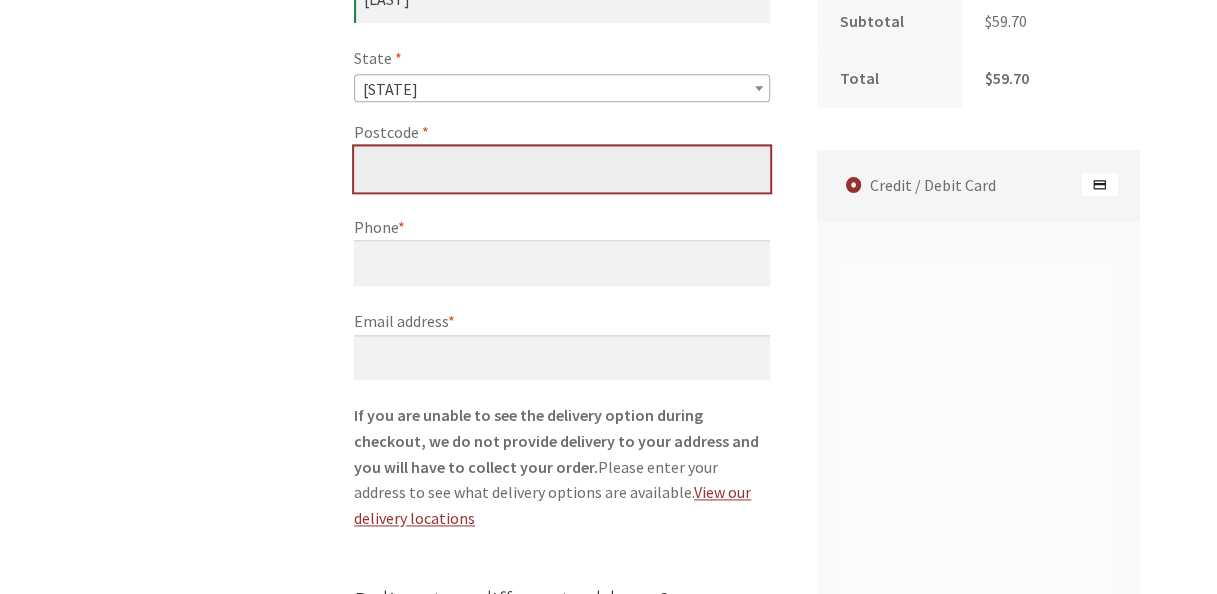 scroll, scrollTop: 1142, scrollLeft: 0, axis: vertical 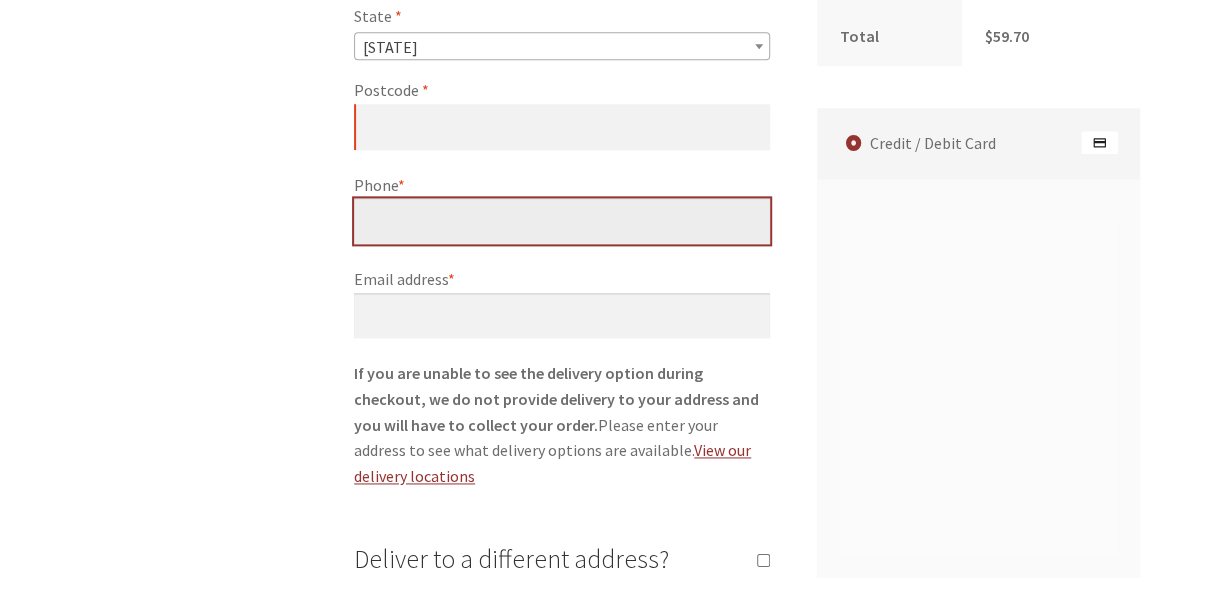 click on "Phone  *" at bounding box center [562, 221] 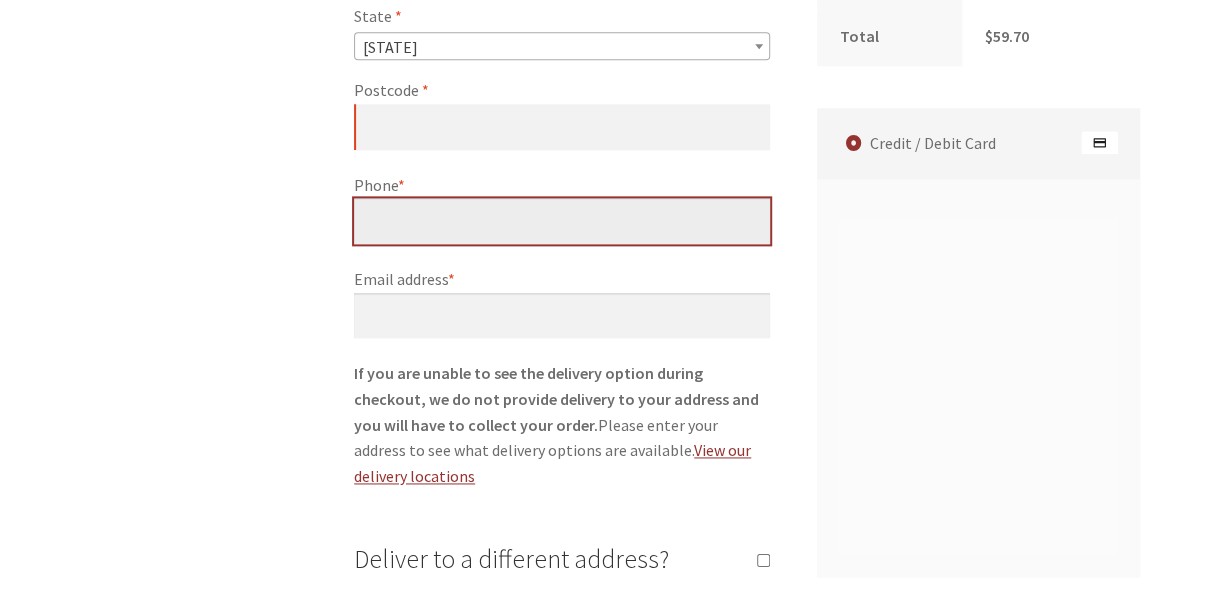 type on "[PHONE]" 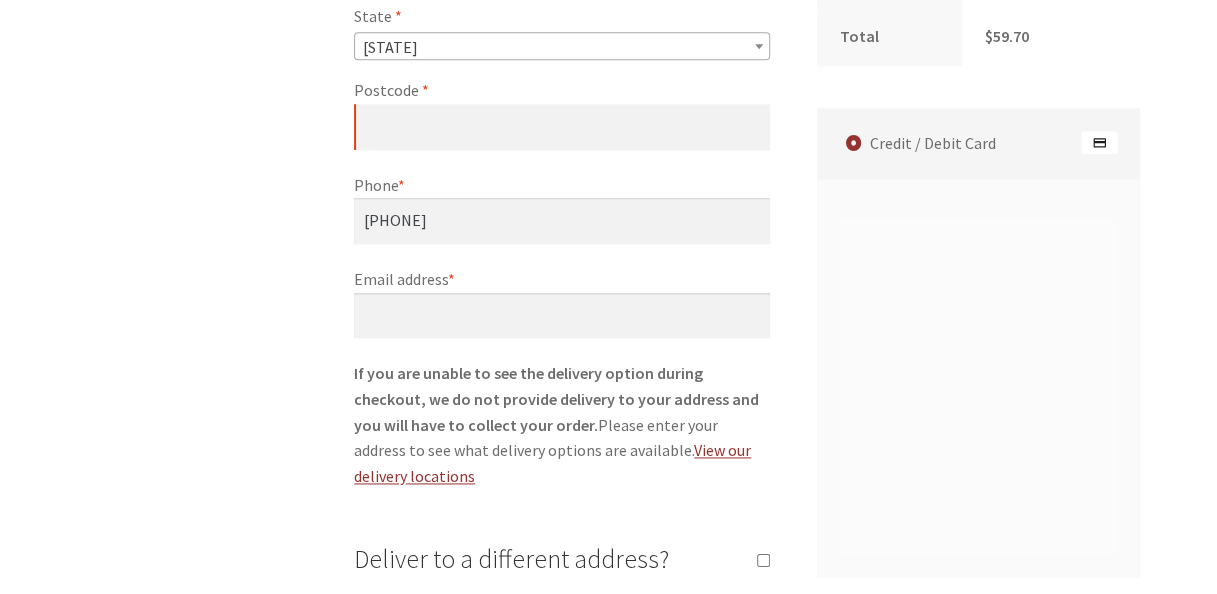 type on "[FIRST] [LAST]" 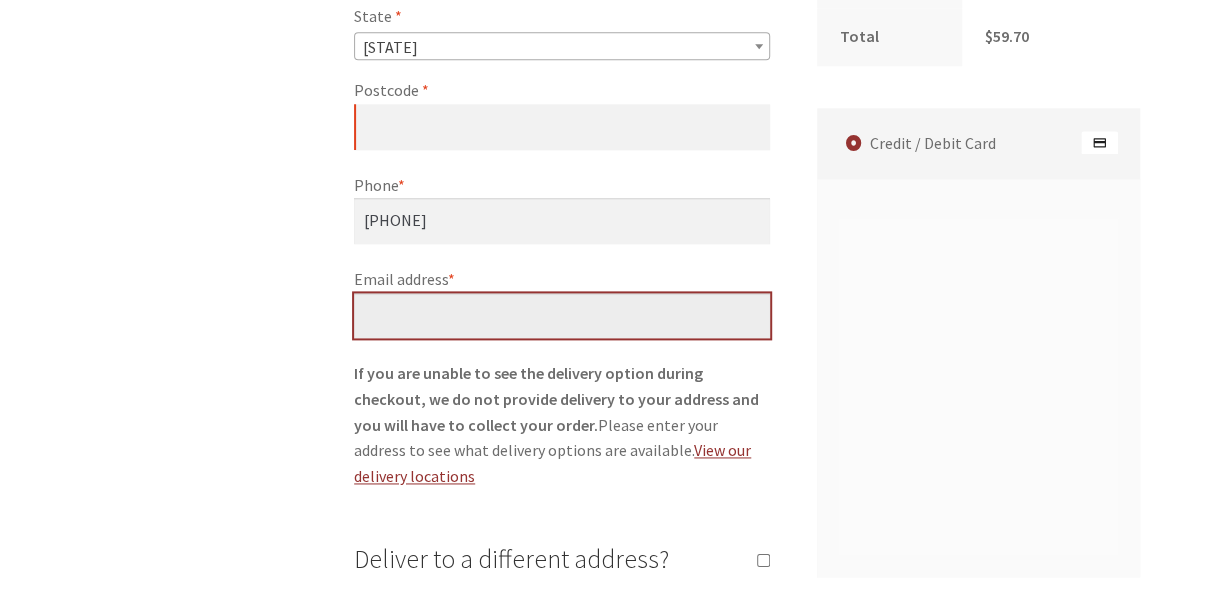 type on "dkfree@live.com.au" 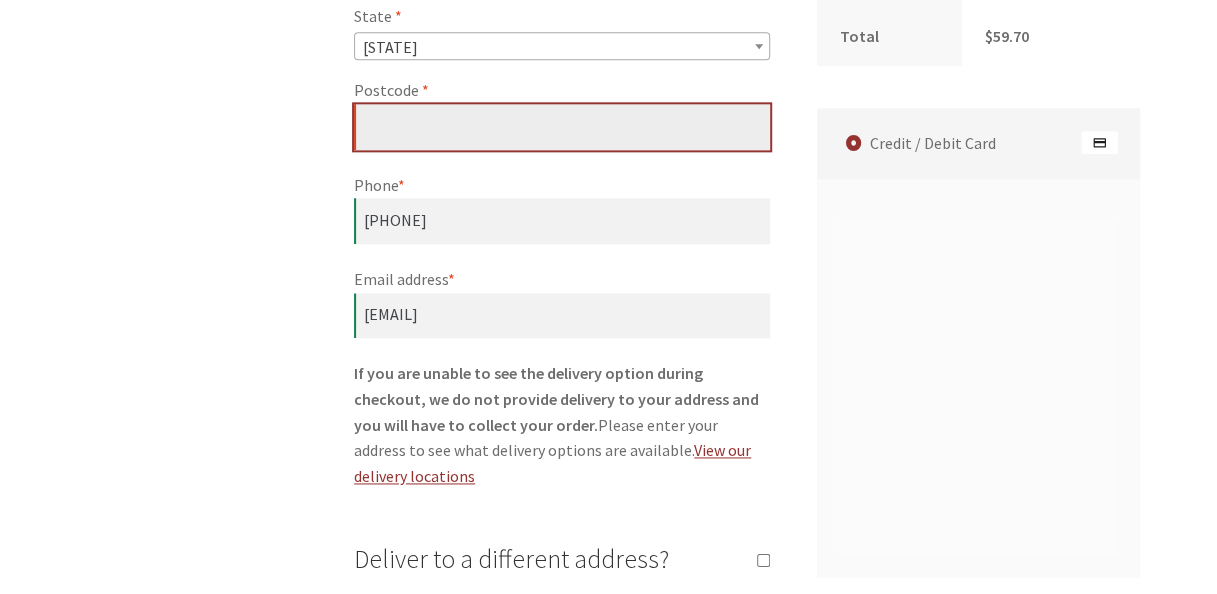 click on "Postcode   *" at bounding box center [562, 127] 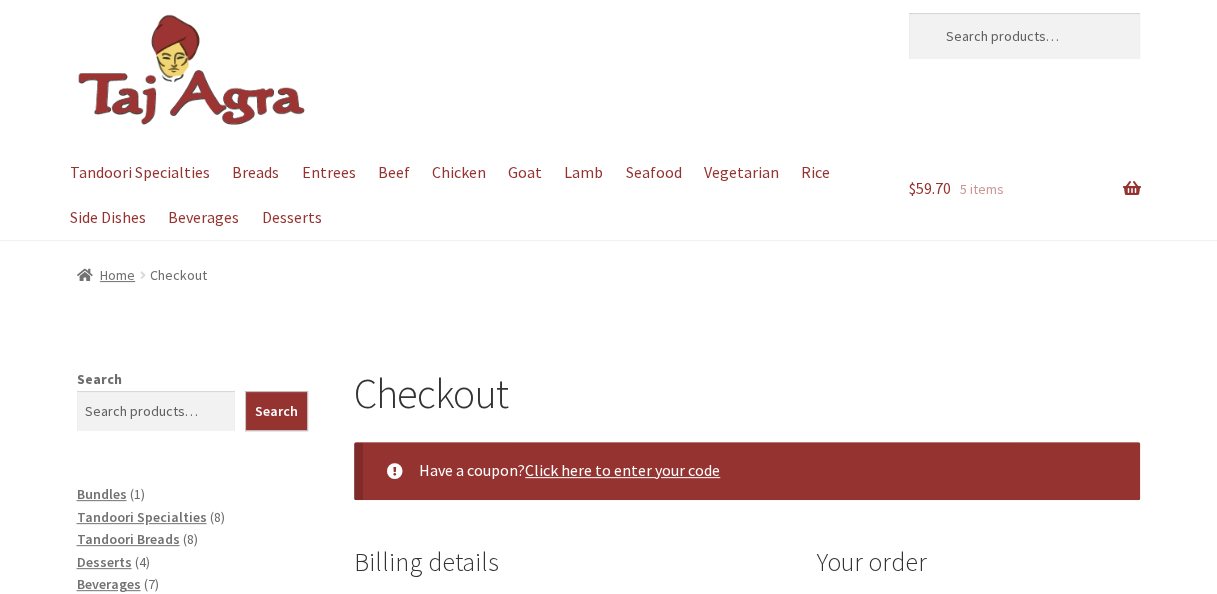 scroll, scrollTop: 0, scrollLeft: 0, axis: both 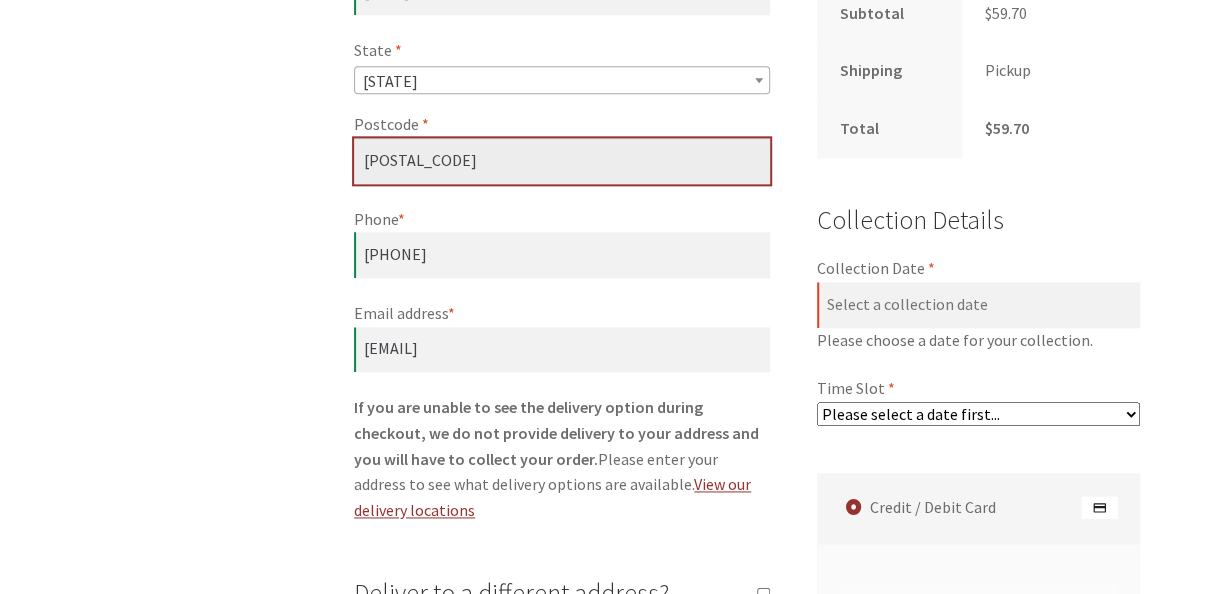 type on "2606" 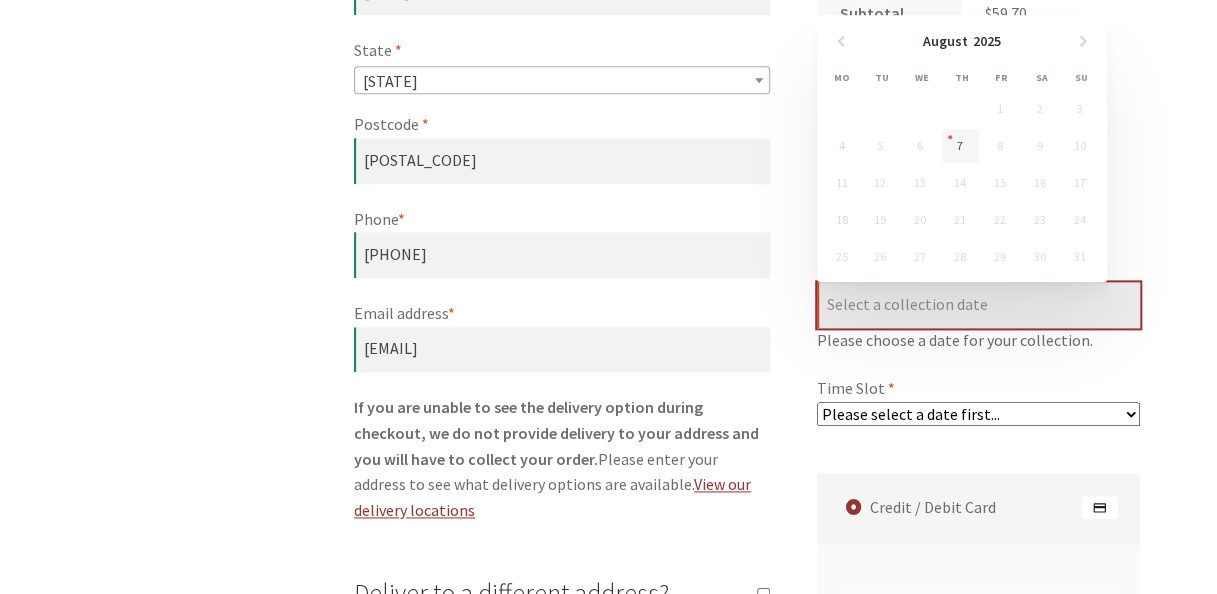 click on "Collection Date   *" at bounding box center (979, 305) 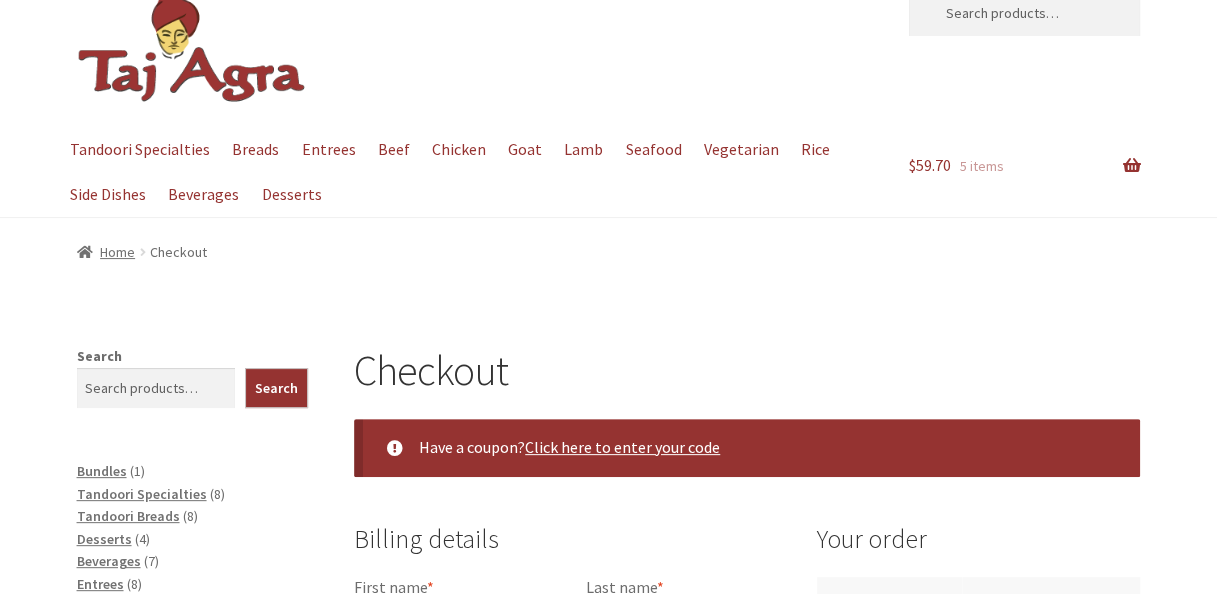 scroll, scrollTop: 49, scrollLeft: 0, axis: vertical 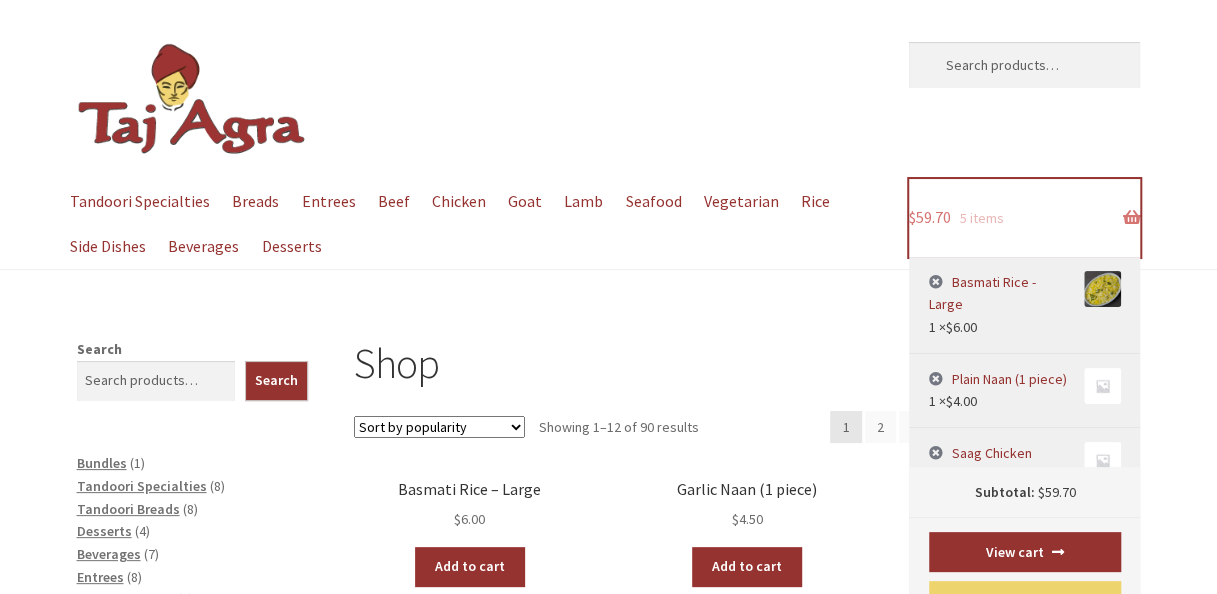 click on "5 items" at bounding box center [981, 218] 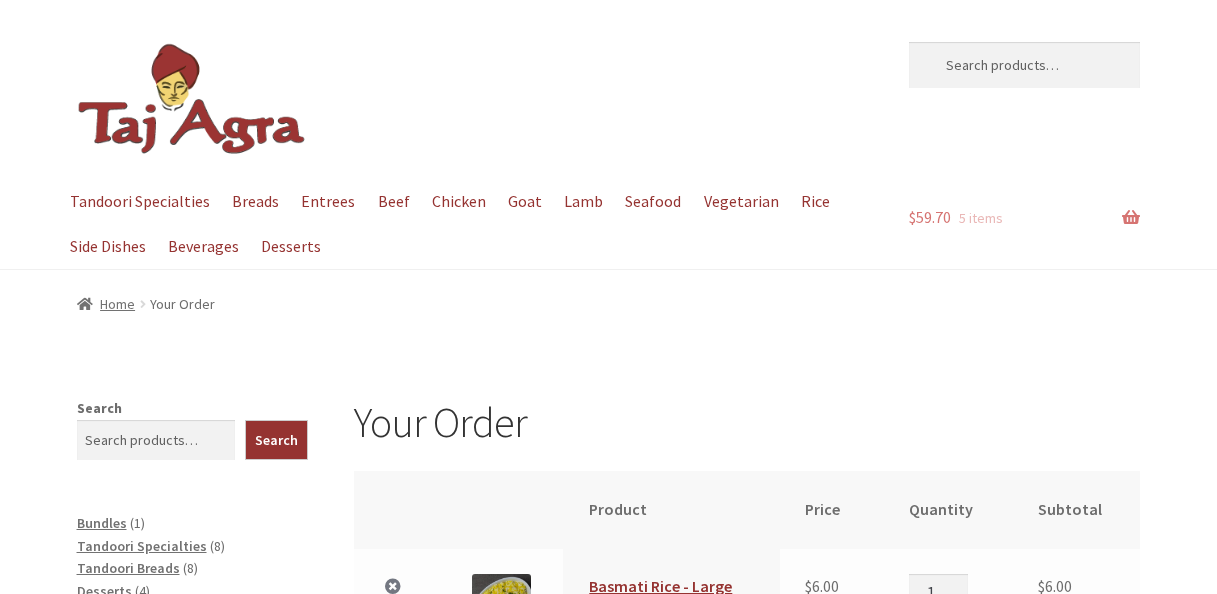 scroll, scrollTop: 0, scrollLeft: 0, axis: both 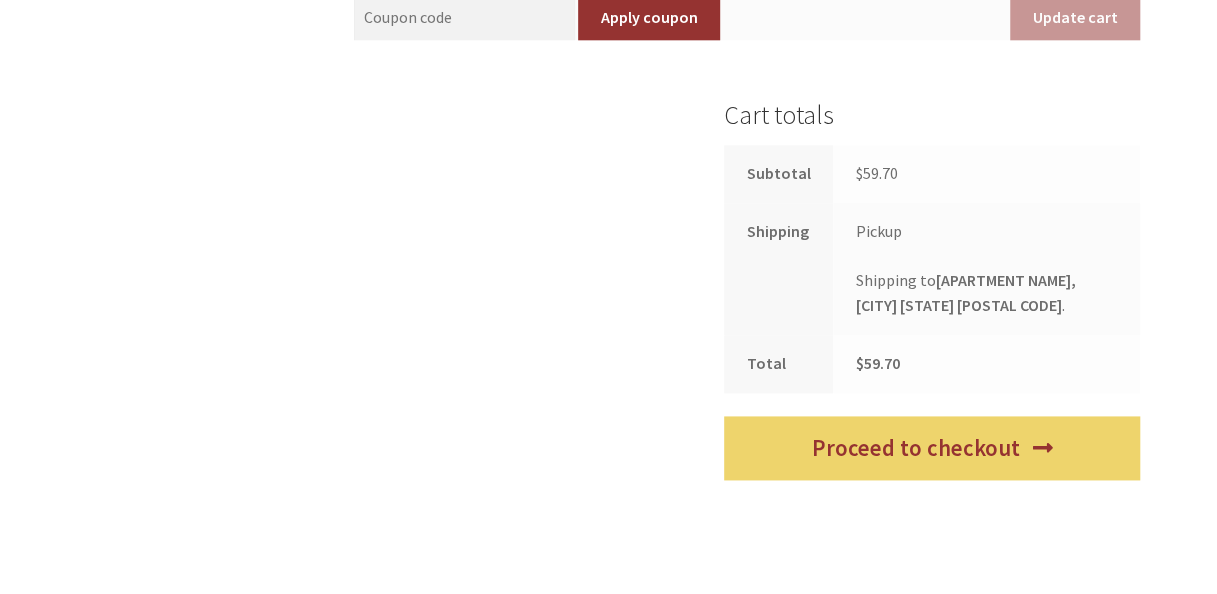 click on "Pickup" at bounding box center (879, 231) 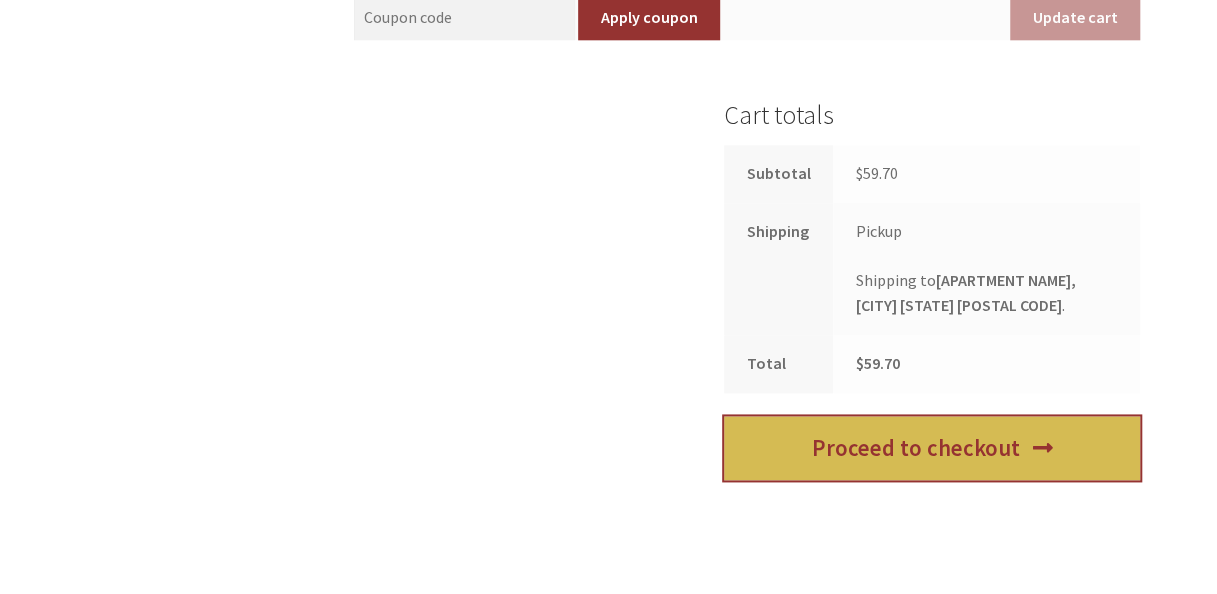 click on "Proceed to checkout" at bounding box center (932, 448) 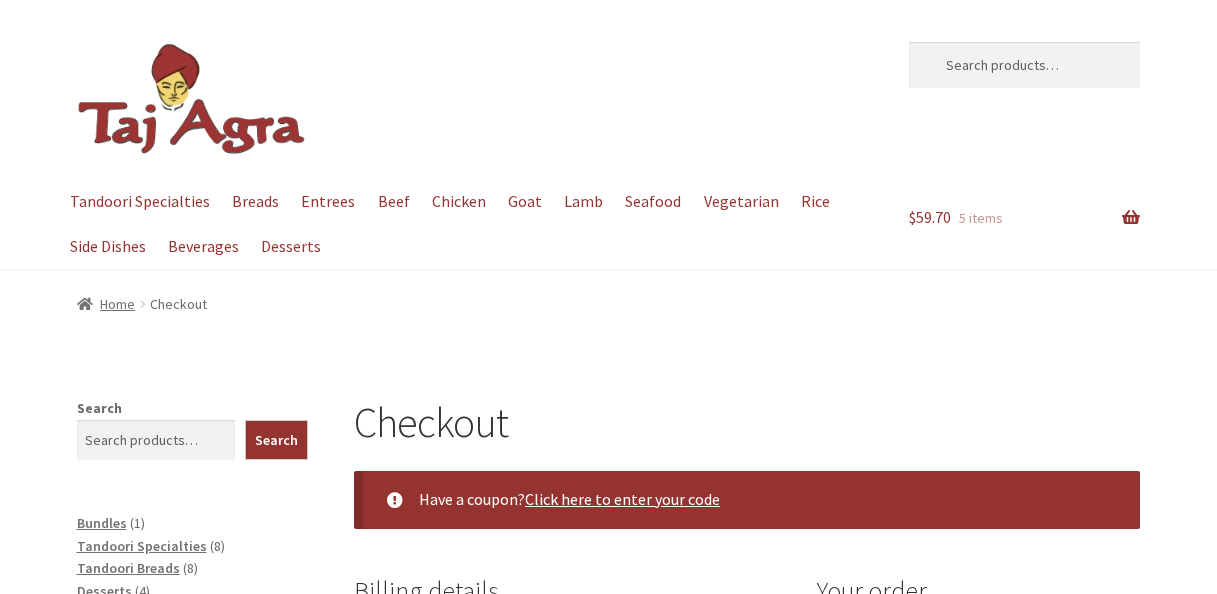 select on "ACT" 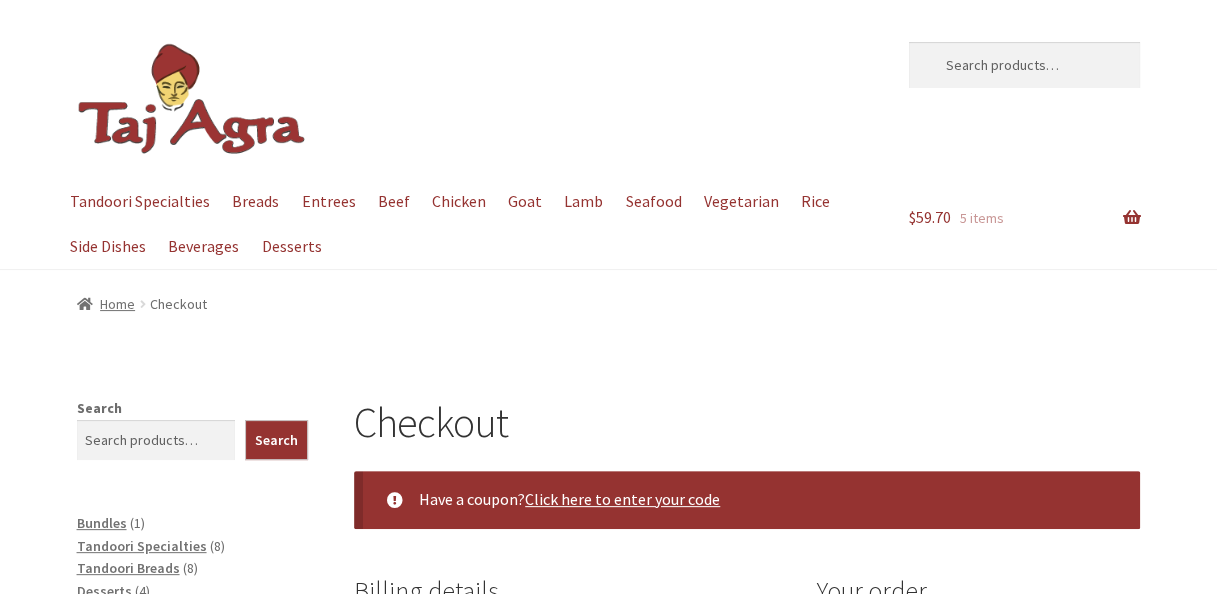scroll, scrollTop: 0, scrollLeft: 0, axis: both 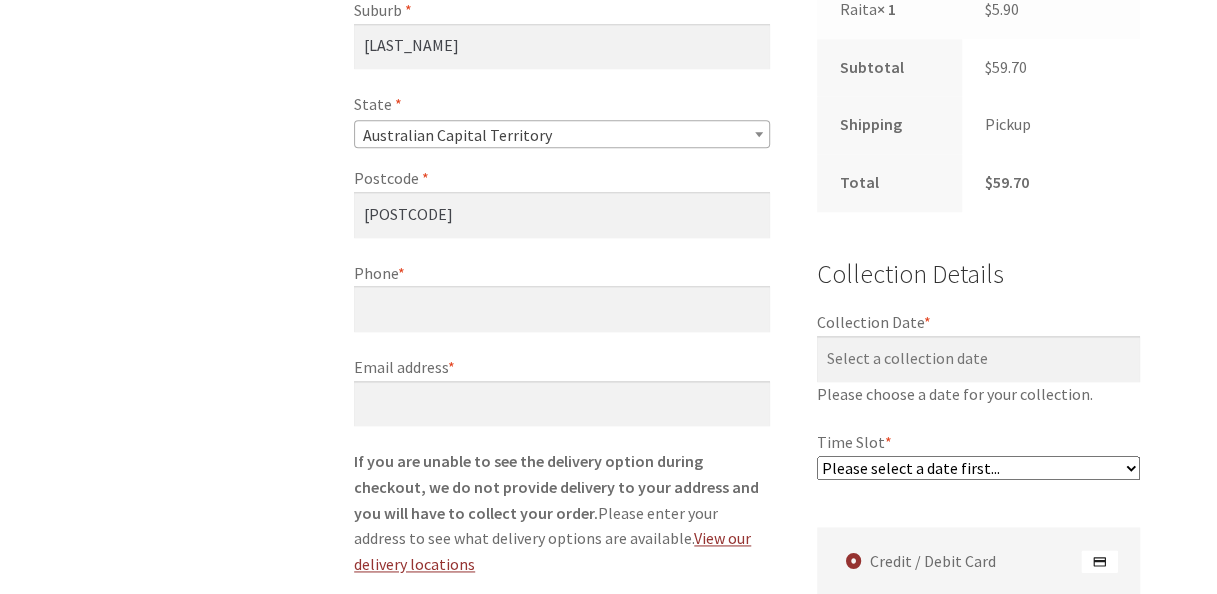 click on "Please select a date first..." at bounding box center [979, 468] 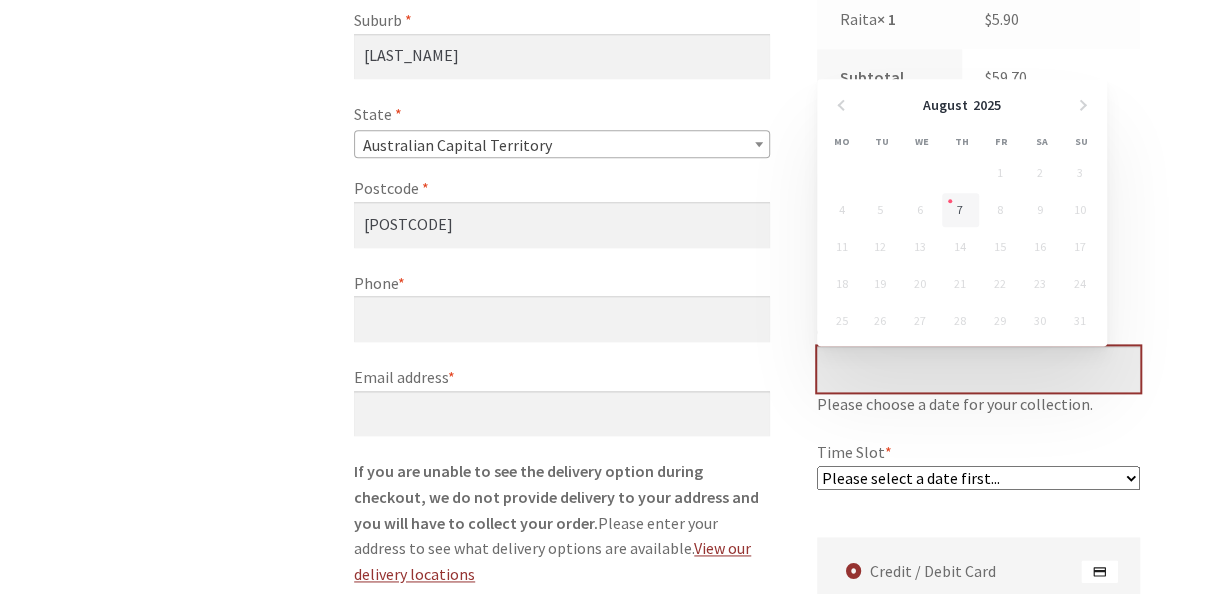 click on "Collection Date  *" at bounding box center [979, 369] 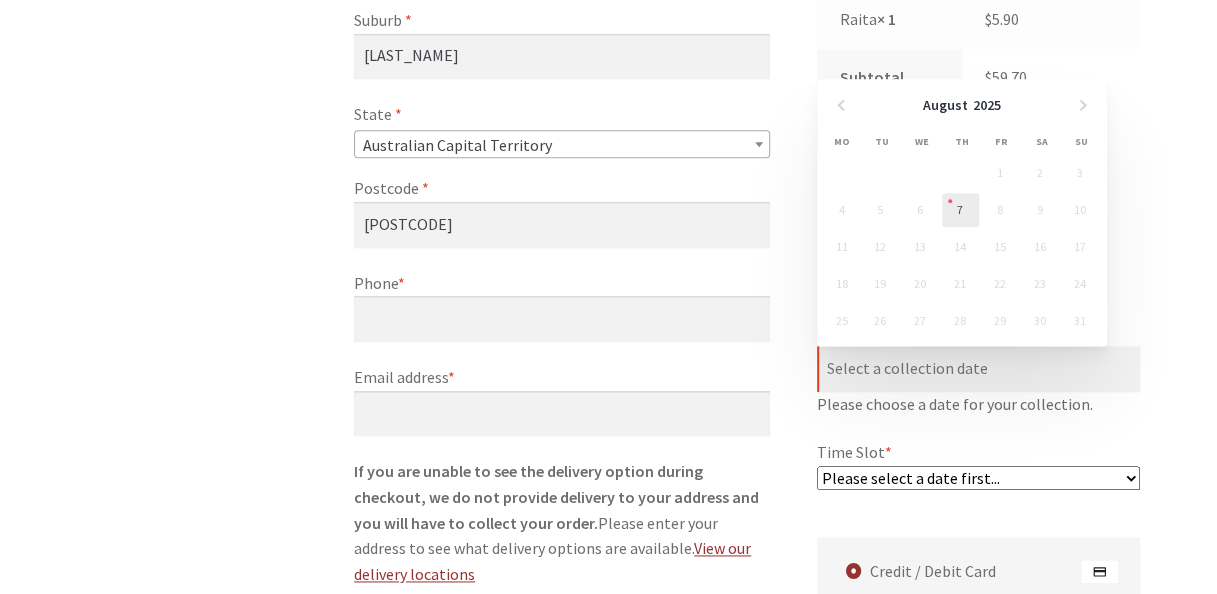 click on "7" at bounding box center (960, 210) 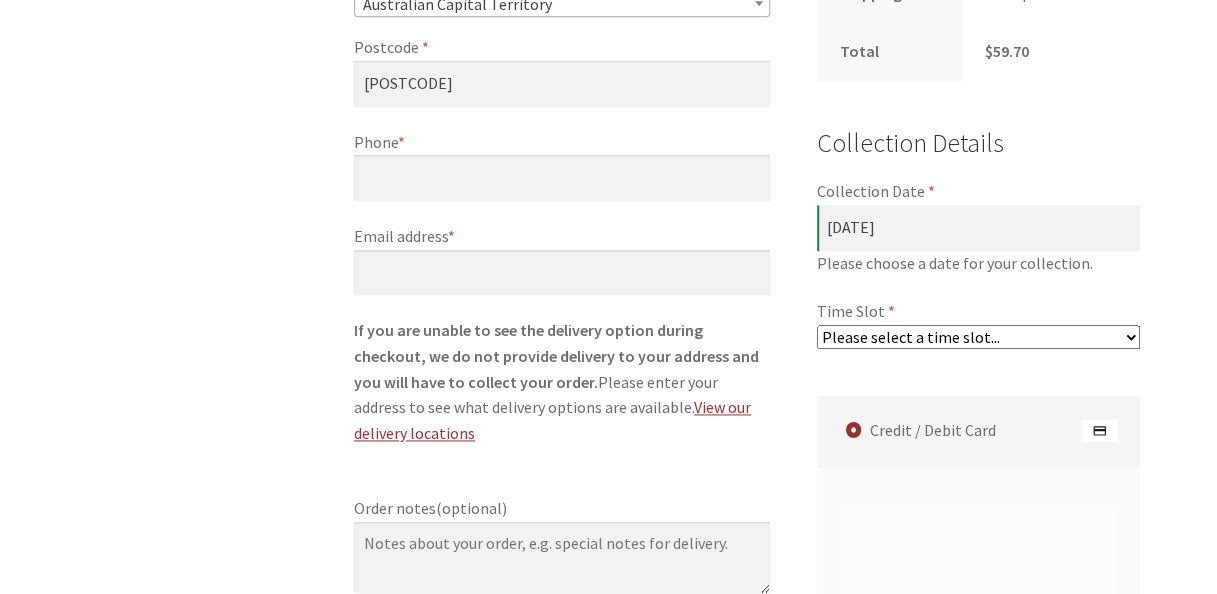 scroll, scrollTop: 1198, scrollLeft: 0, axis: vertical 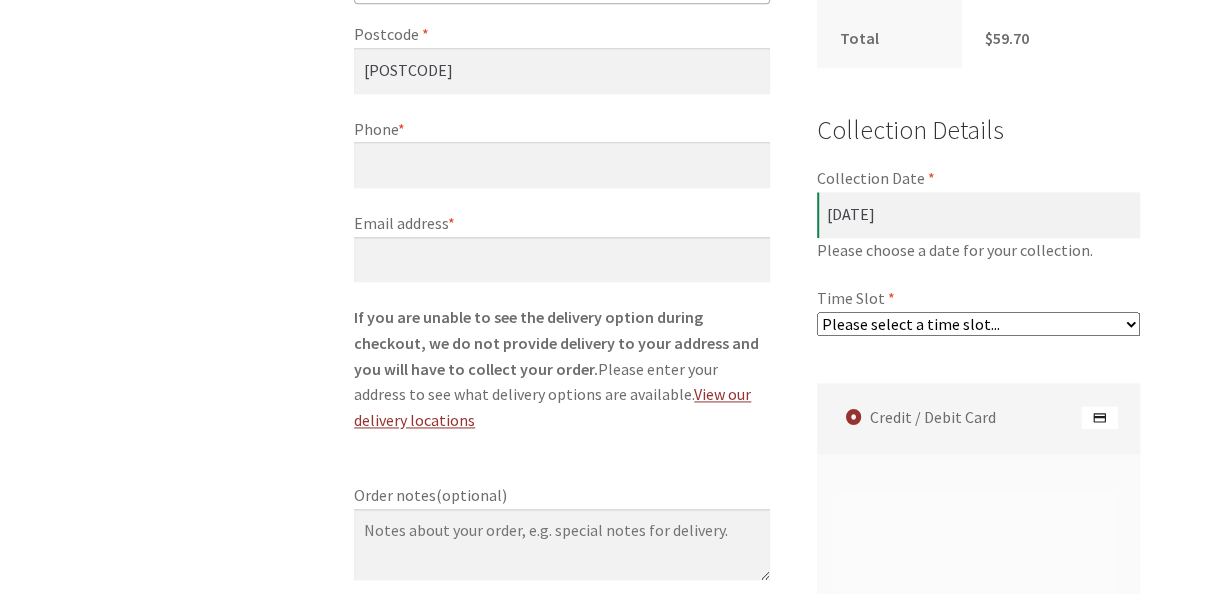 click on "Please select a time slot...
06:25 PM - 06:55 PM 06:55 PM - 07:25 PM 07:25 PM - 07:55 PM 07:55 PM - 08:25 PM 08:25 PM - 08:55 PM 08:55 PM - 09:25 PM 09:25 PM - 09:55 PM" at bounding box center (979, 324) 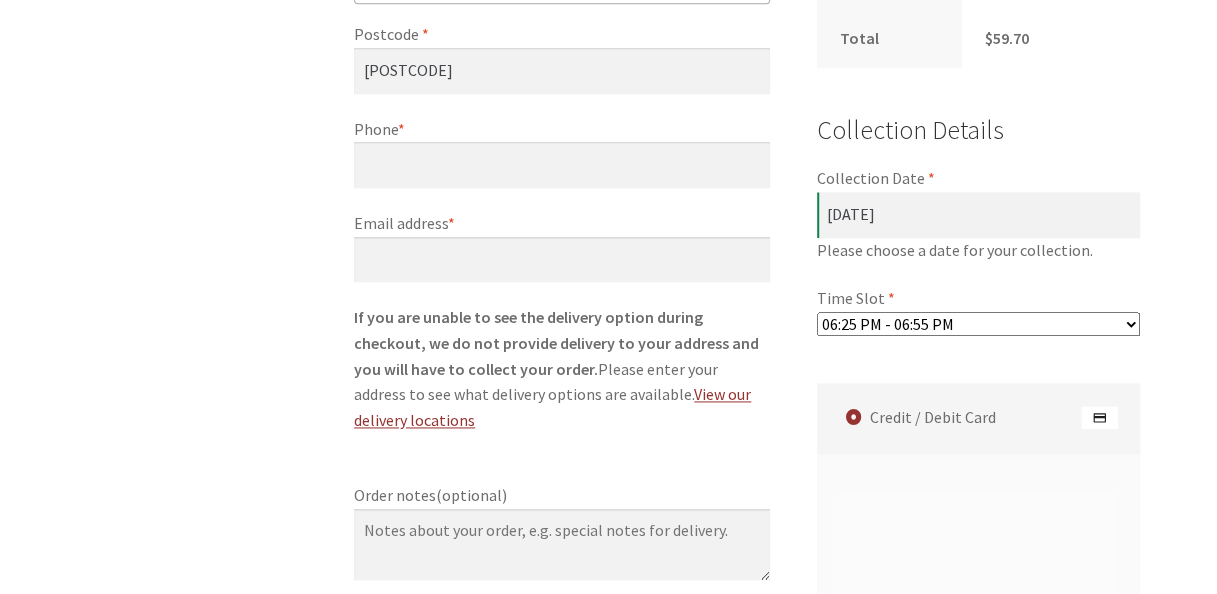 click on "Please select a time slot...
06:25 PM - 06:55 PM 06:55 PM - 07:25 PM 07:25 PM - 07:55 PM 07:55 PM - 08:25 PM 08:25 PM - 08:55 PM 08:55 PM - 09:25 PM 09:25 PM - 09:55 PM" at bounding box center (979, 324) 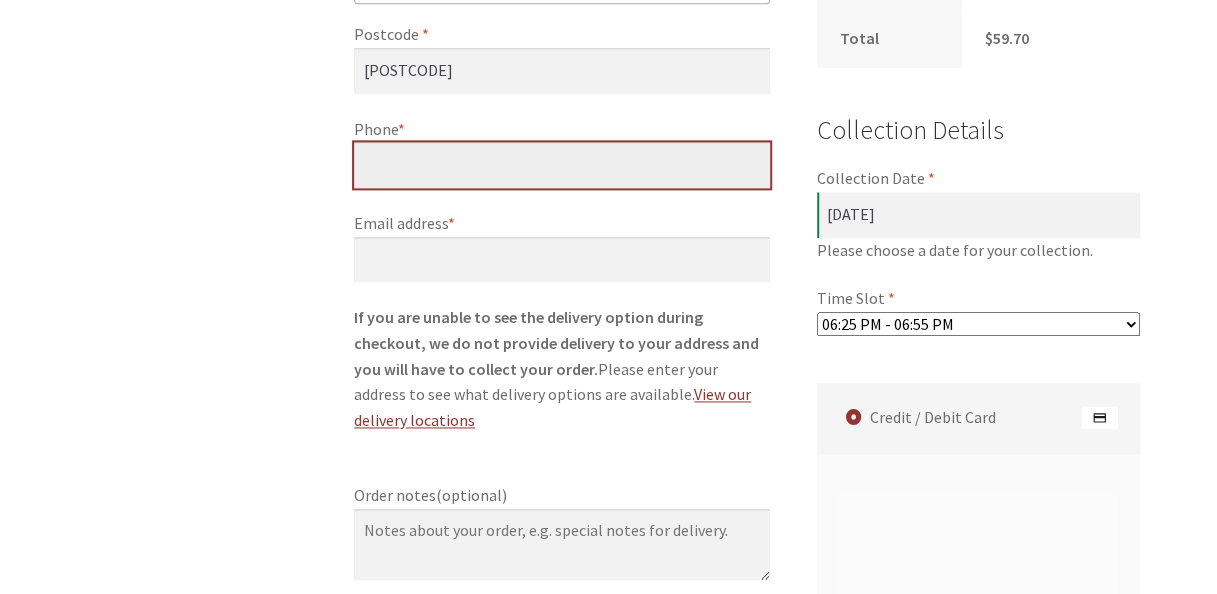 click on "Phone  *" at bounding box center (562, 165) 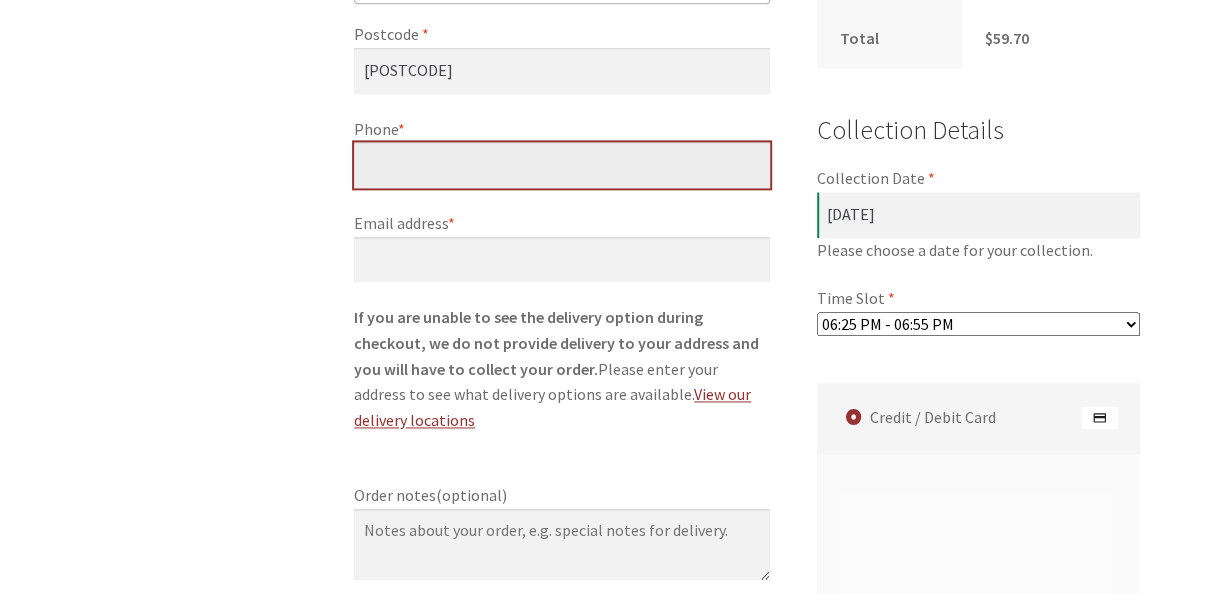 type on "[PHONE]" 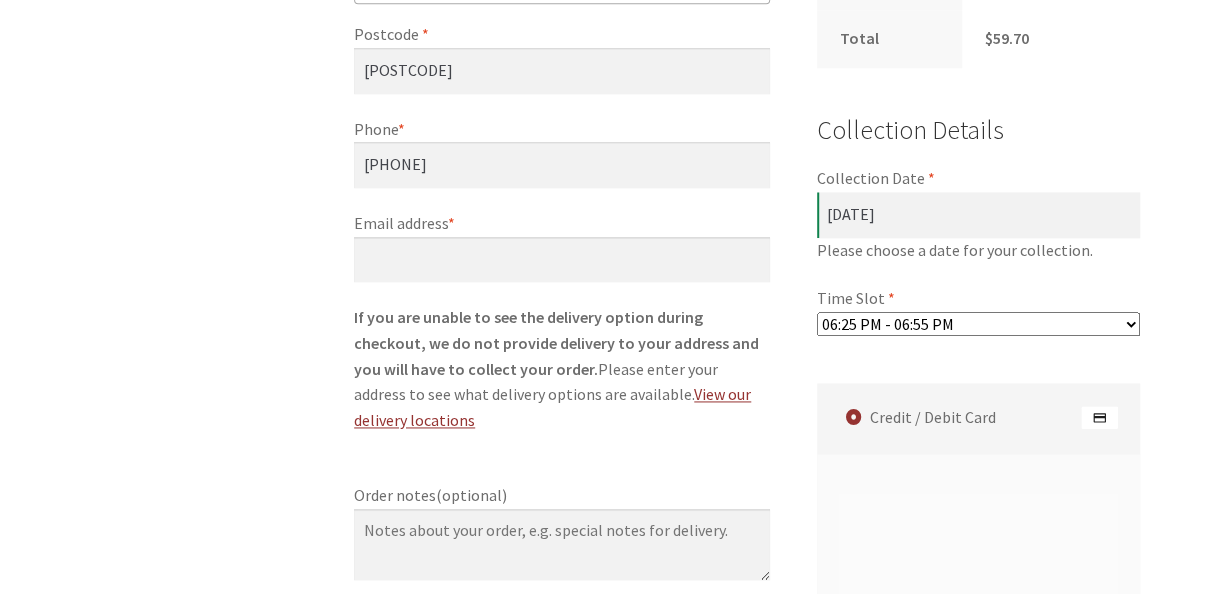 type on "[FIRST]" 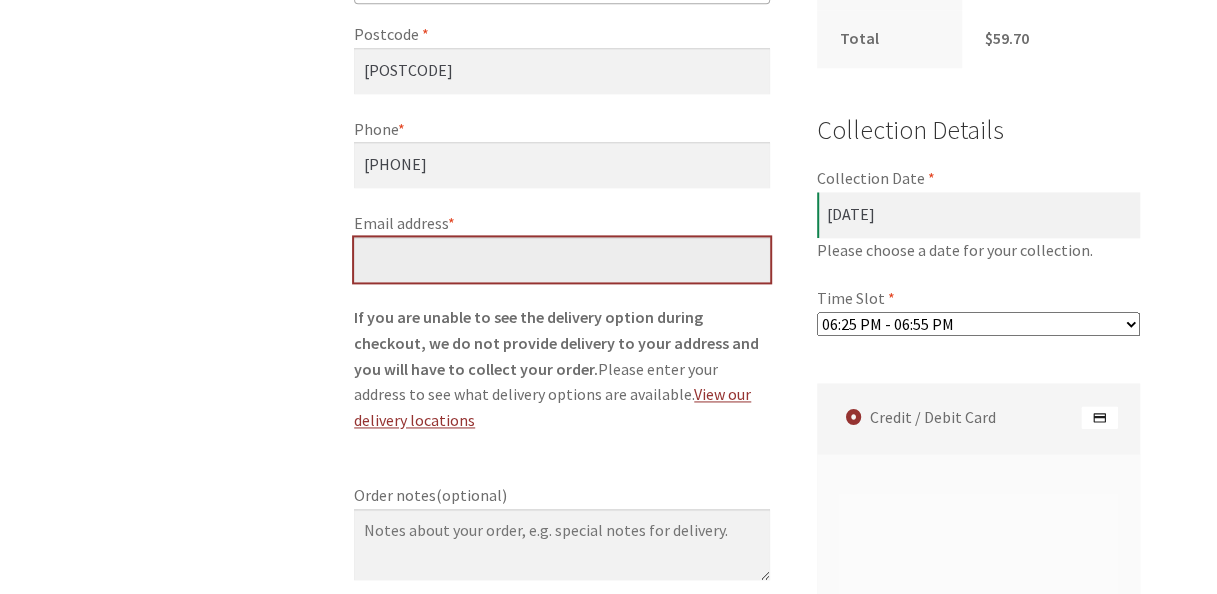 type on "[EMAIL]" 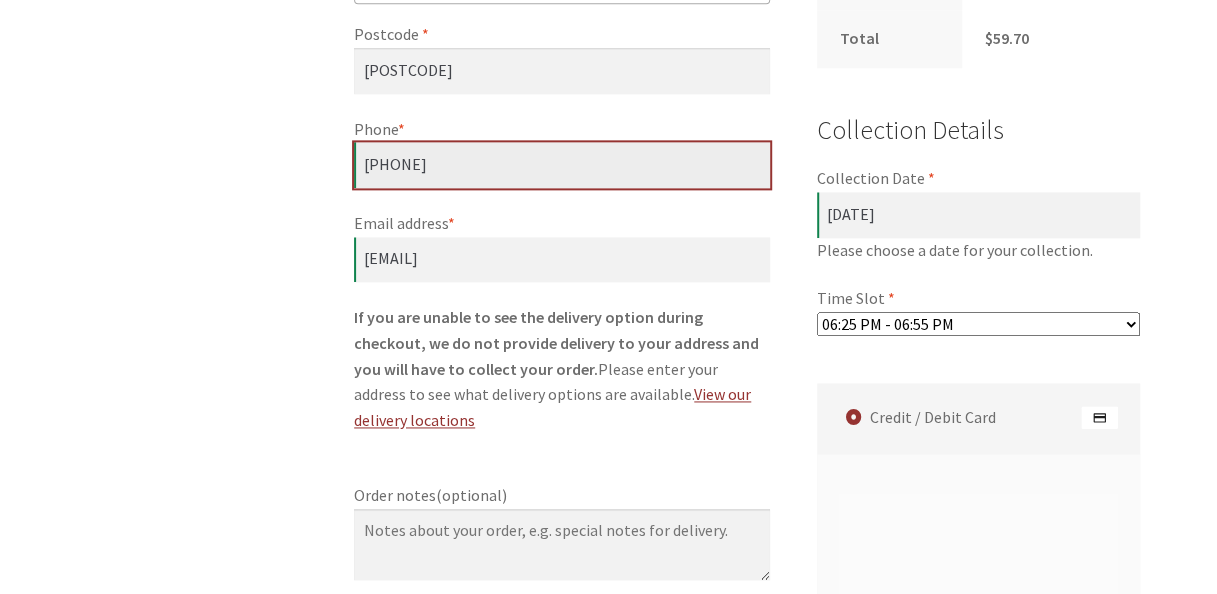scroll, scrollTop: 1174, scrollLeft: 0, axis: vertical 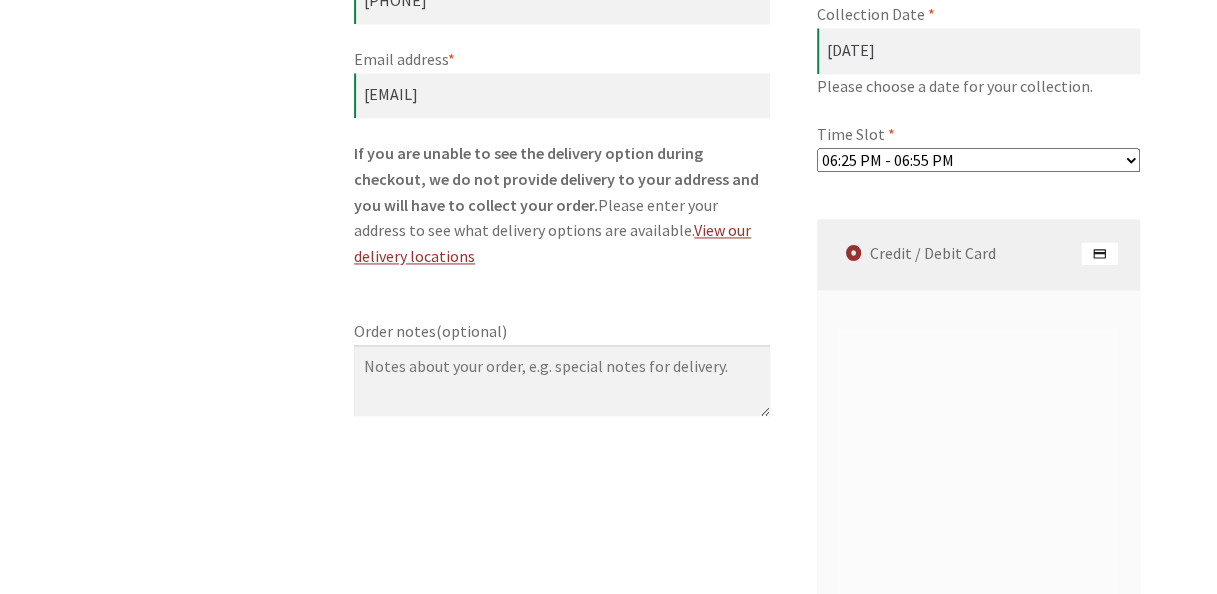 click at bounding box center (1099, 253) 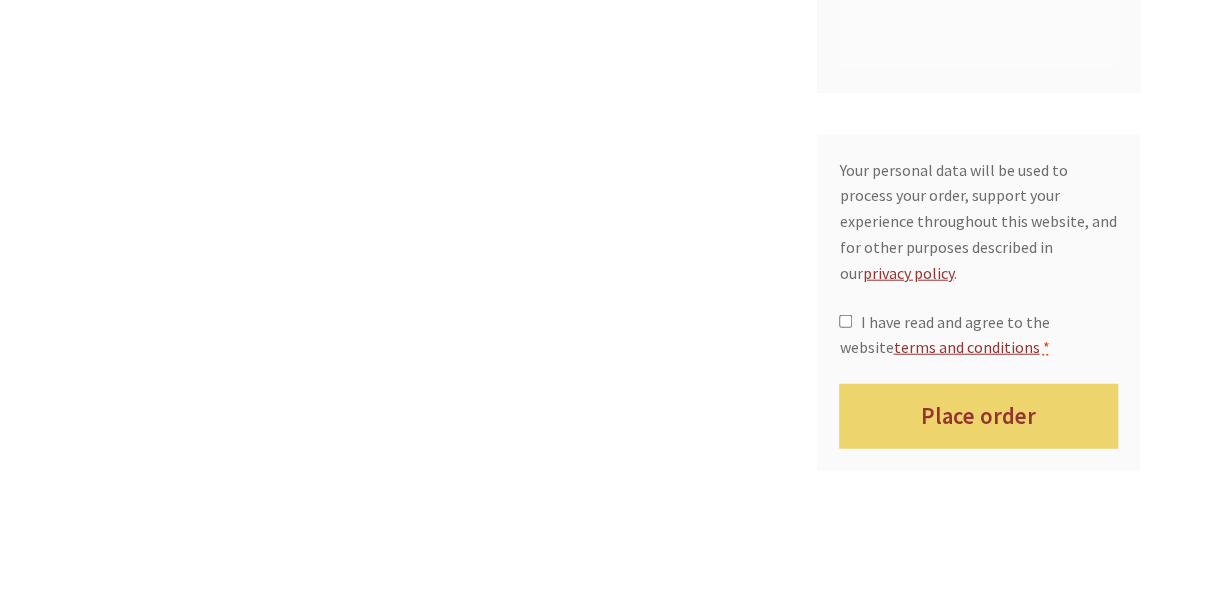 scroll, scrollTop: 2263, scrollLeft: 0, axis: vertical 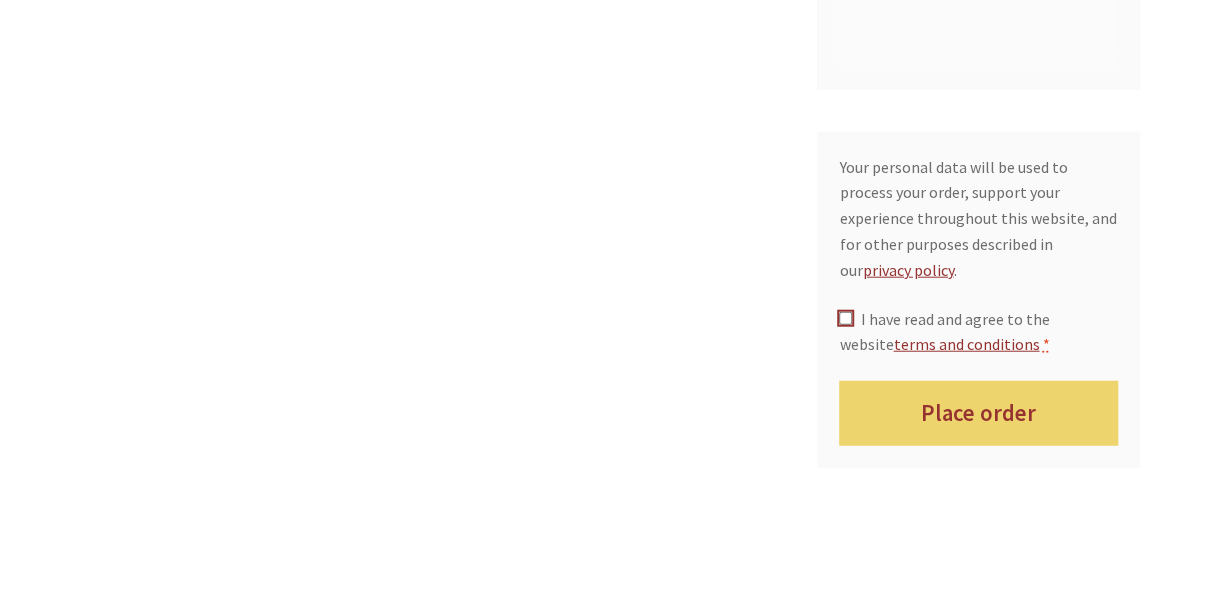 click on "I have read and agree to the website  terms and conditions   *" at bounding box center (845, 318) 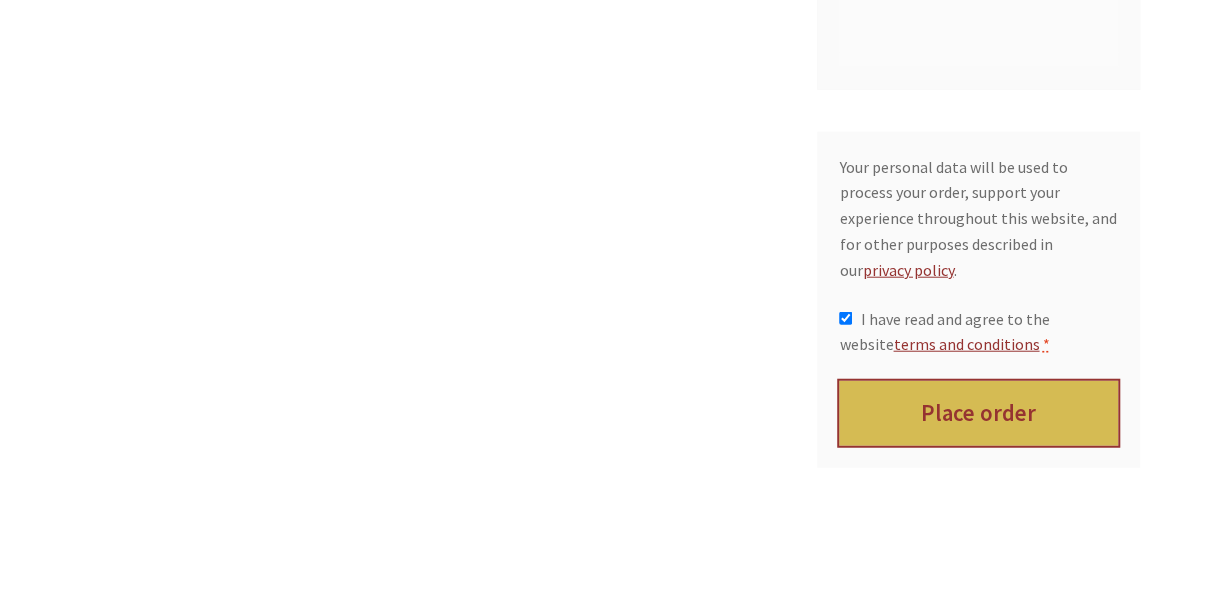 click on "Place order" at bounding box center [978, 413] 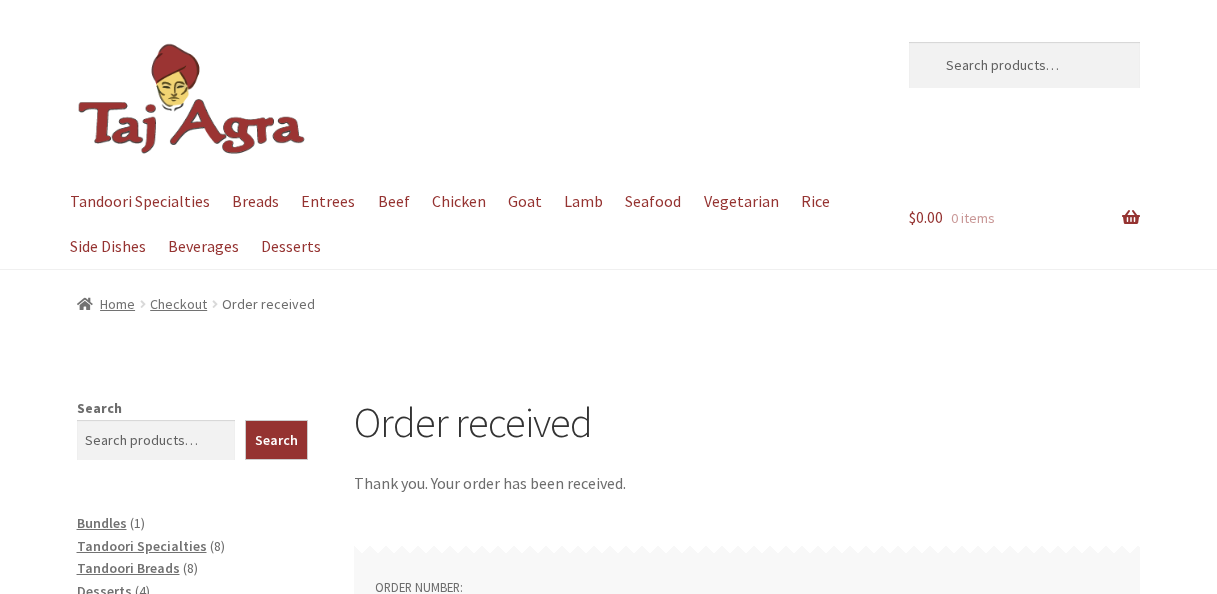 scroll, scrollTop: 0, scrollLeft: 0, axis: both 